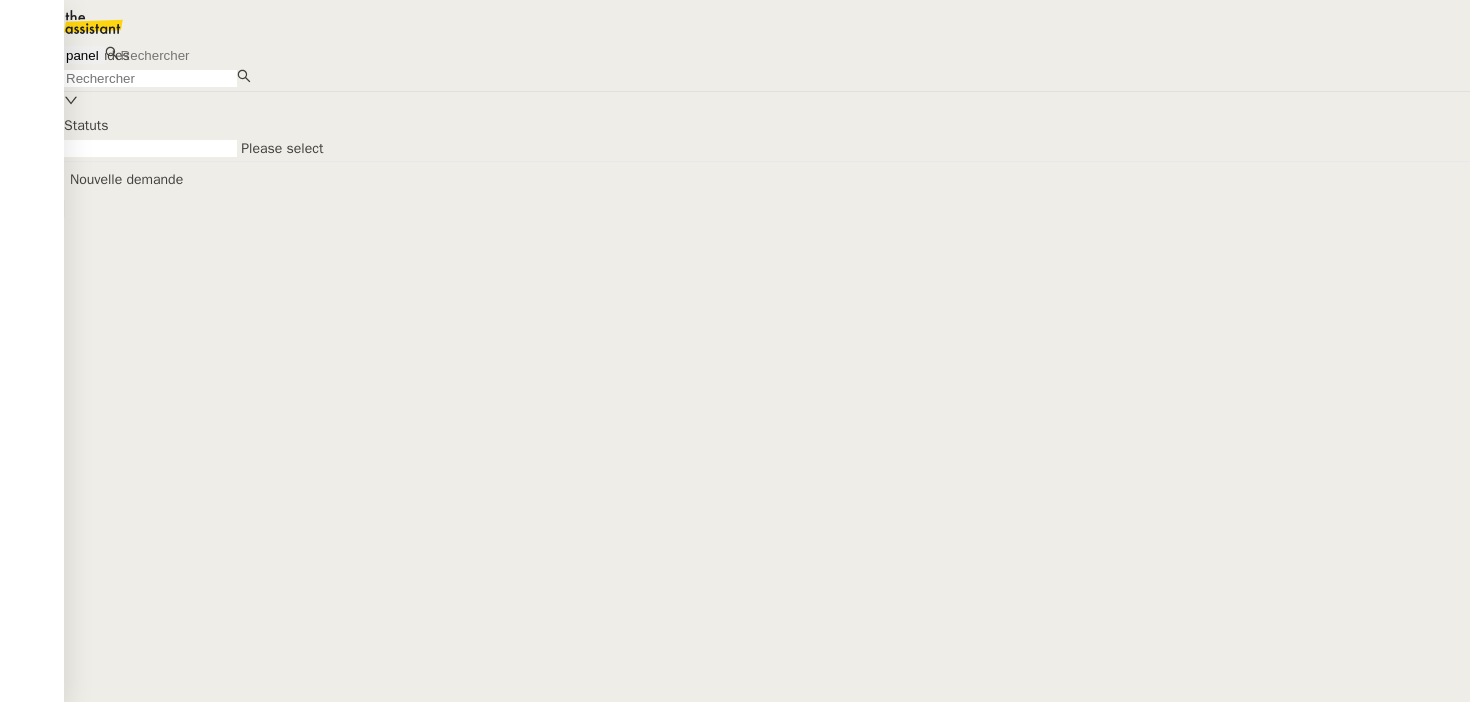 scroll, scrollTop: 0, scrollLeft: 0, axis: both 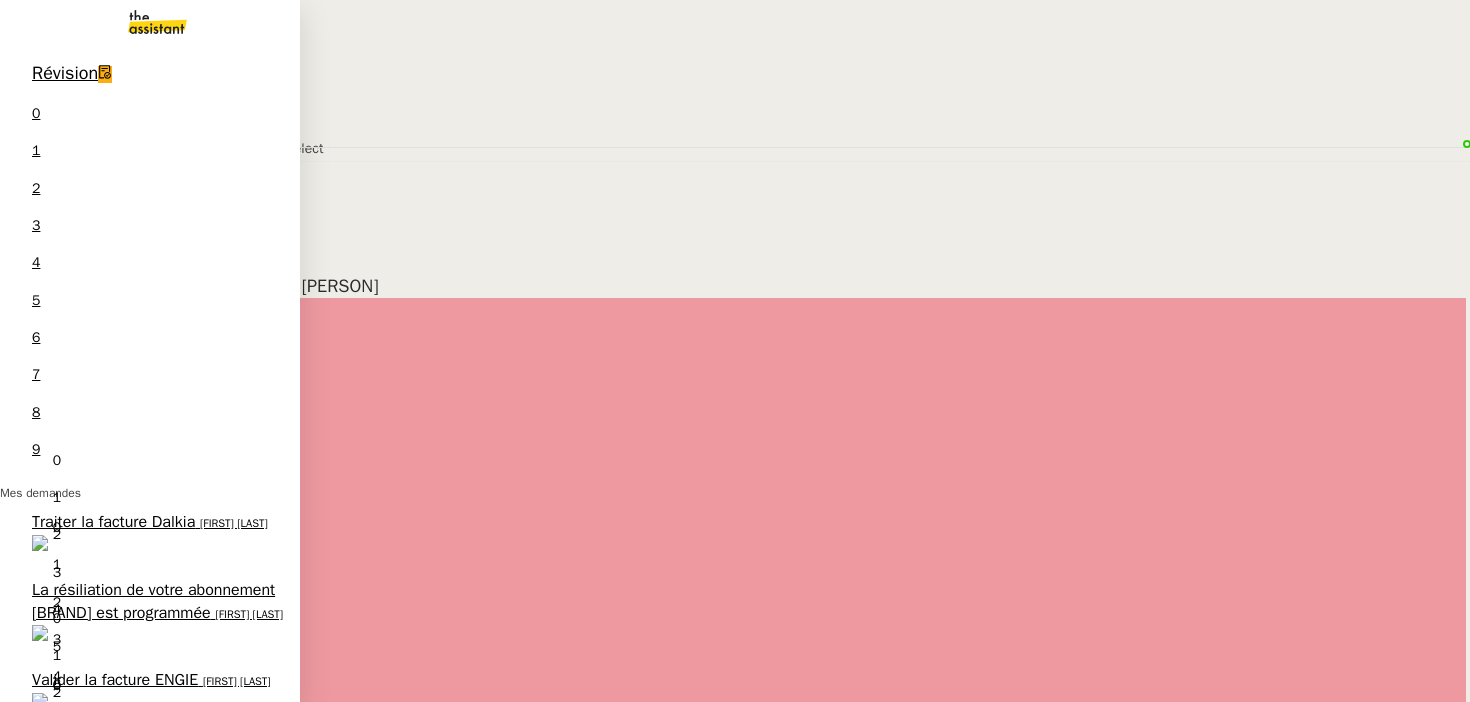 click on "La résiliation de votre abonnement [BRAND] est programmée [FIRST] [LAST]" at bounding box center [150, 616] 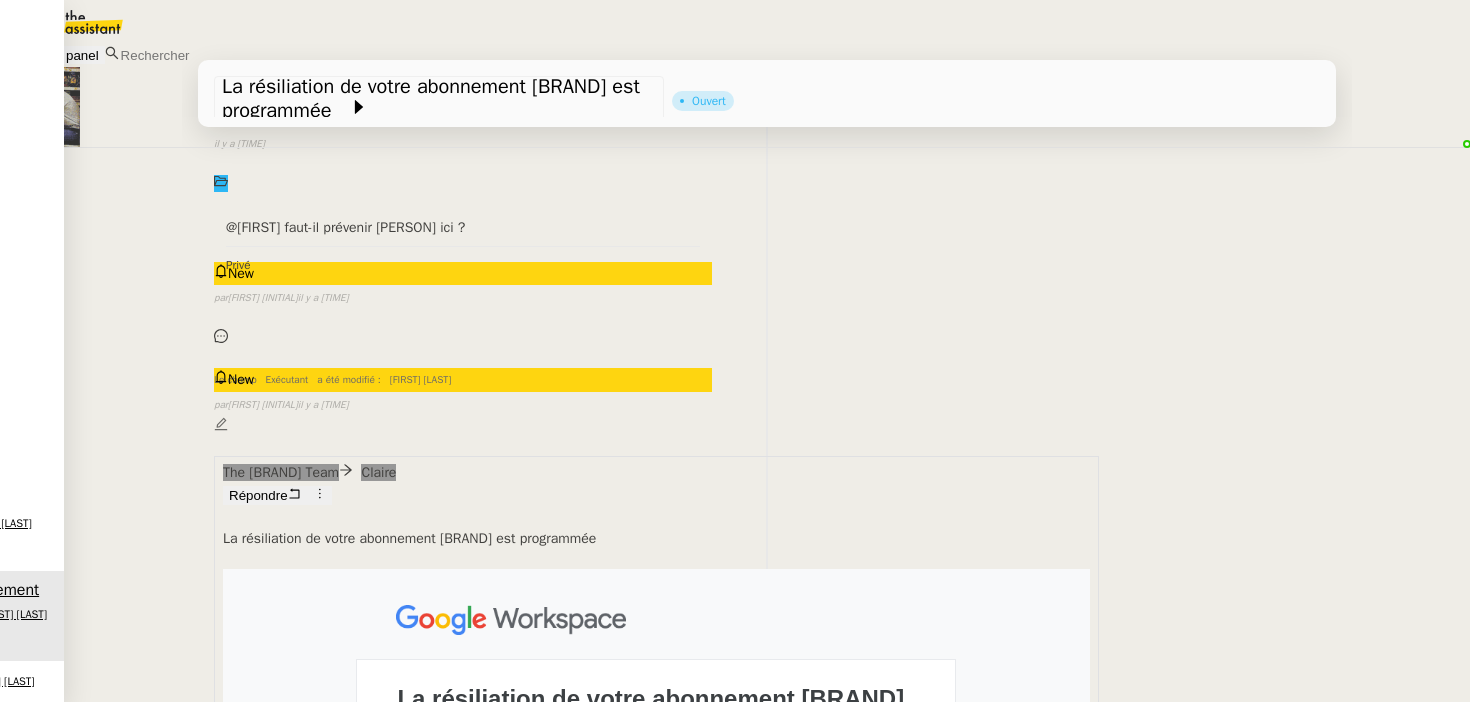 scroll, scrollTop: 290, scrollLeft: 0, axis: vertical 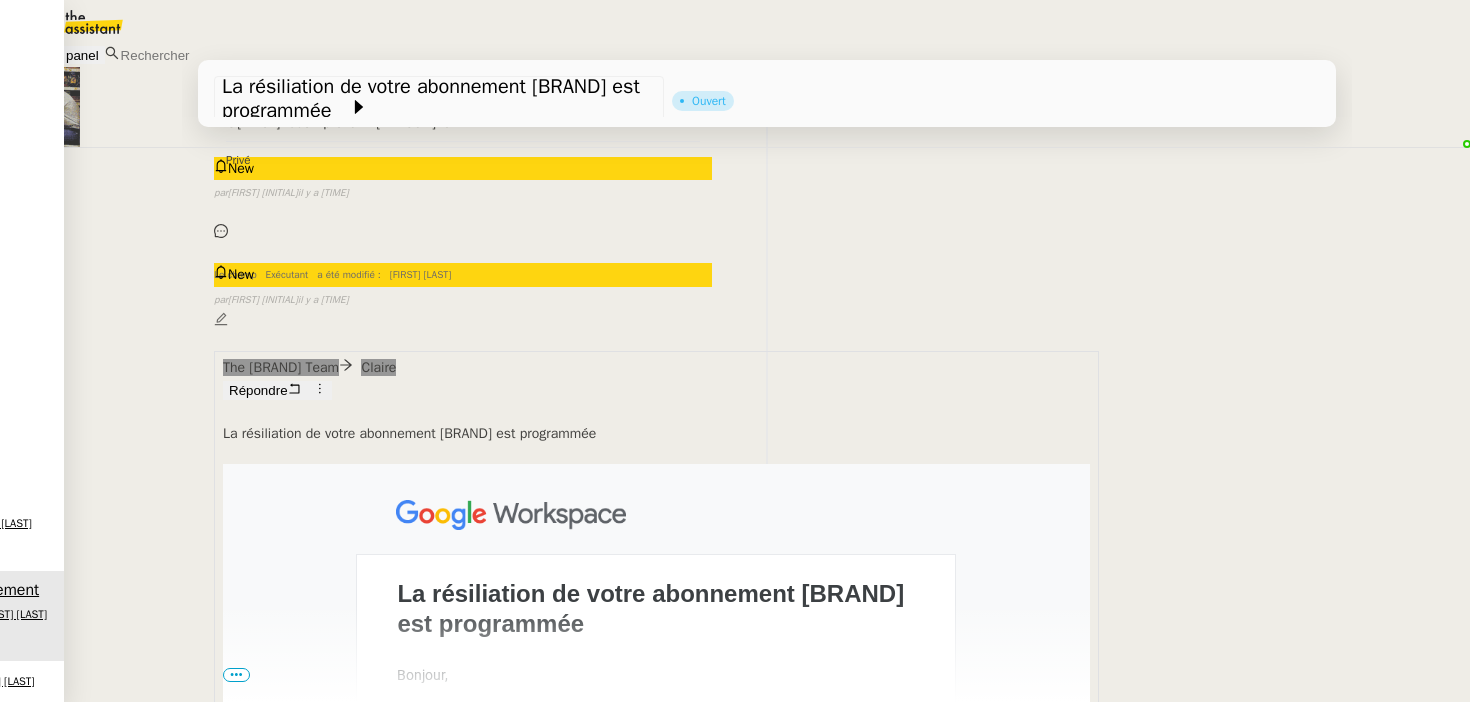 click on "•••" at bounding box center (236, 675) 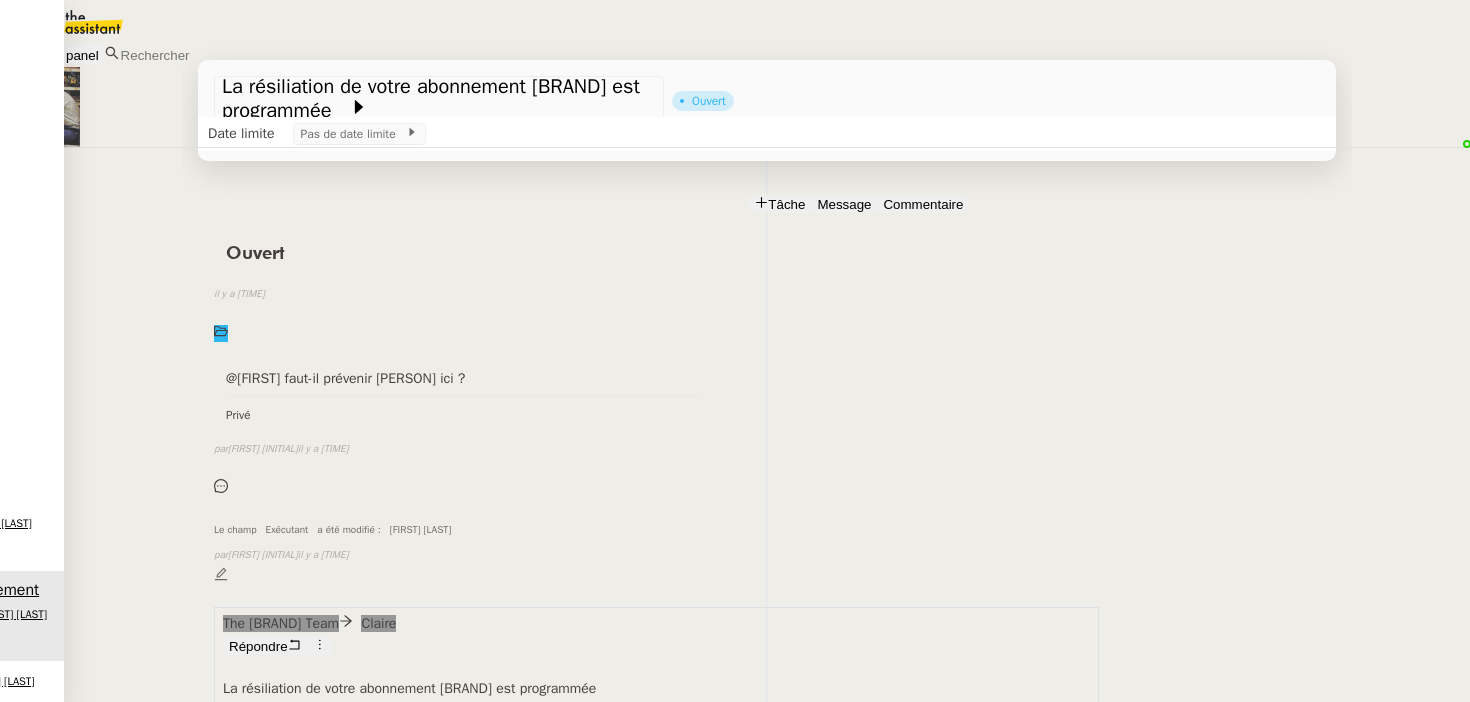 scroll, scrollTop: 0, scrollLeft: 0, axis: both 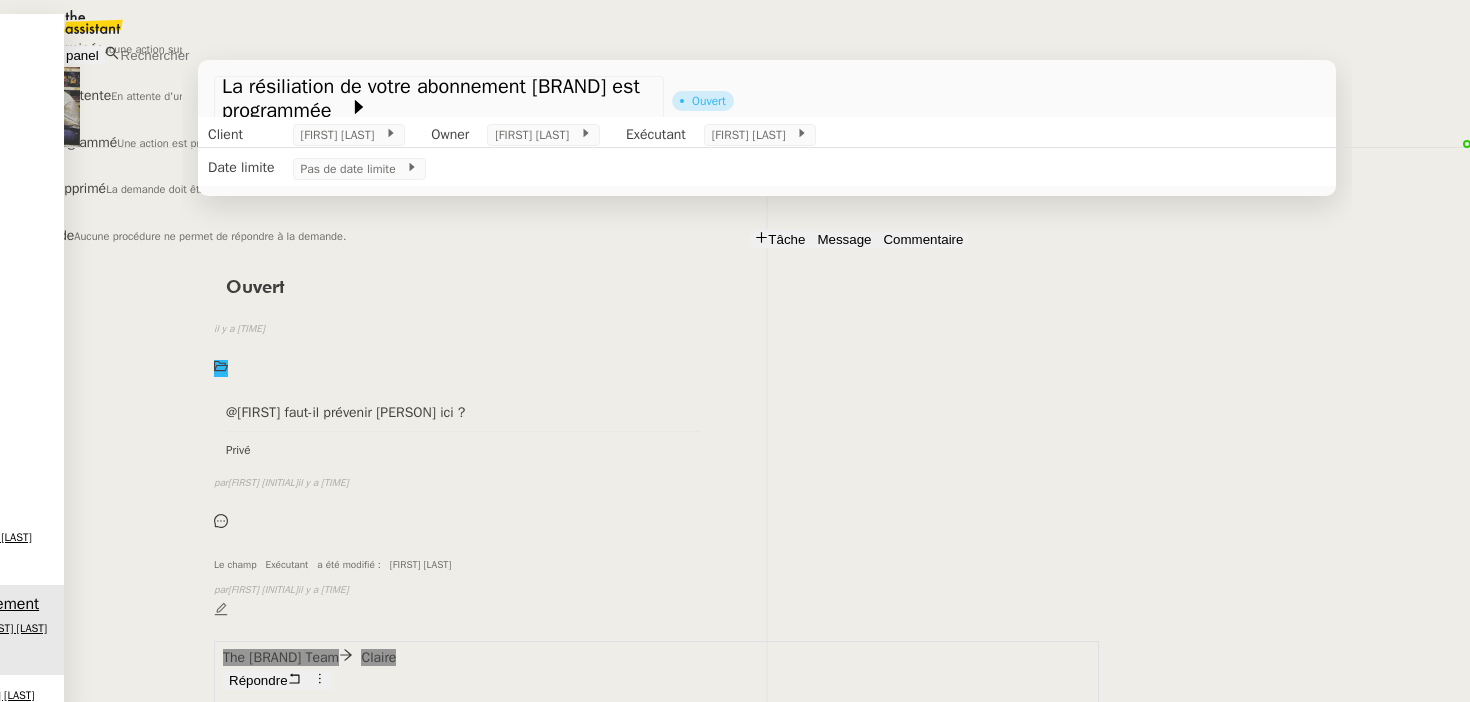 click on "Supprimé" at bounding box center [72, 48] 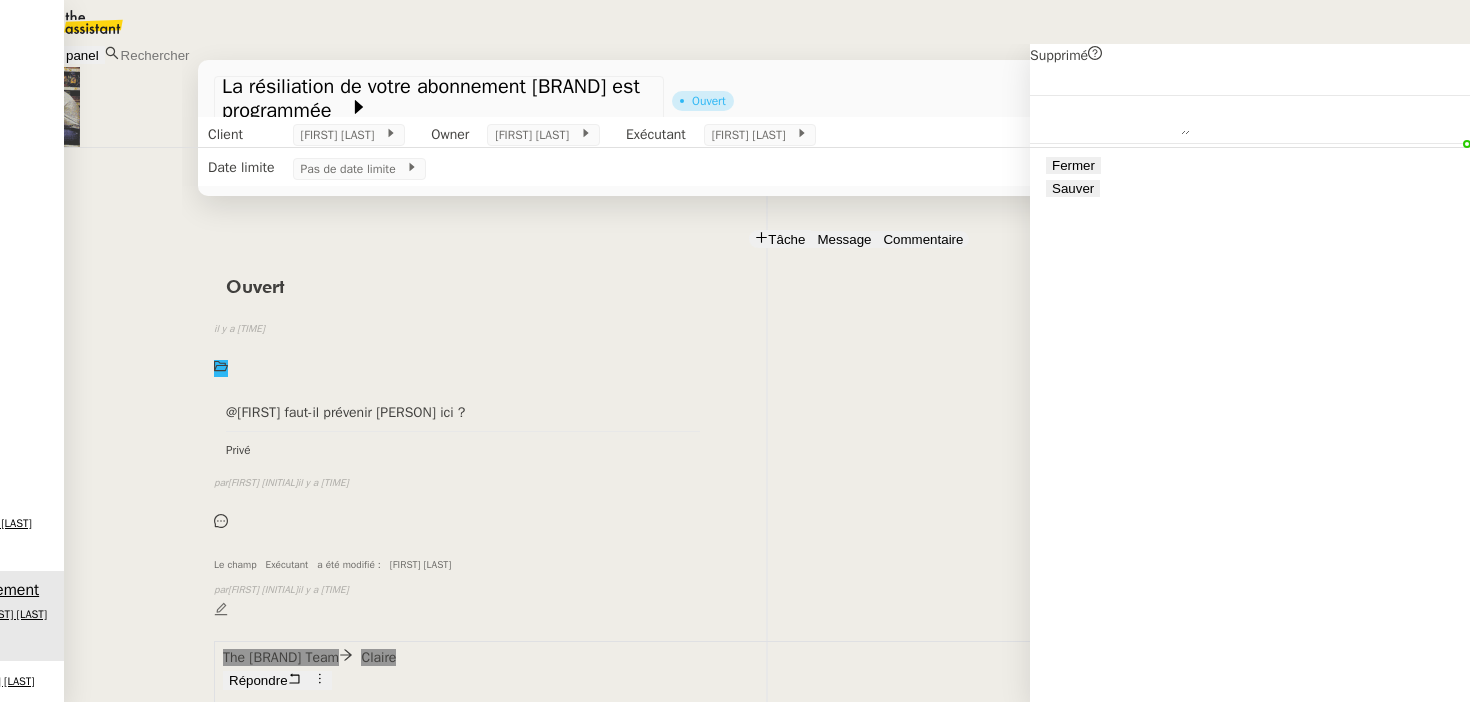 click on "Sauver" at bounding box center (1073, 188) 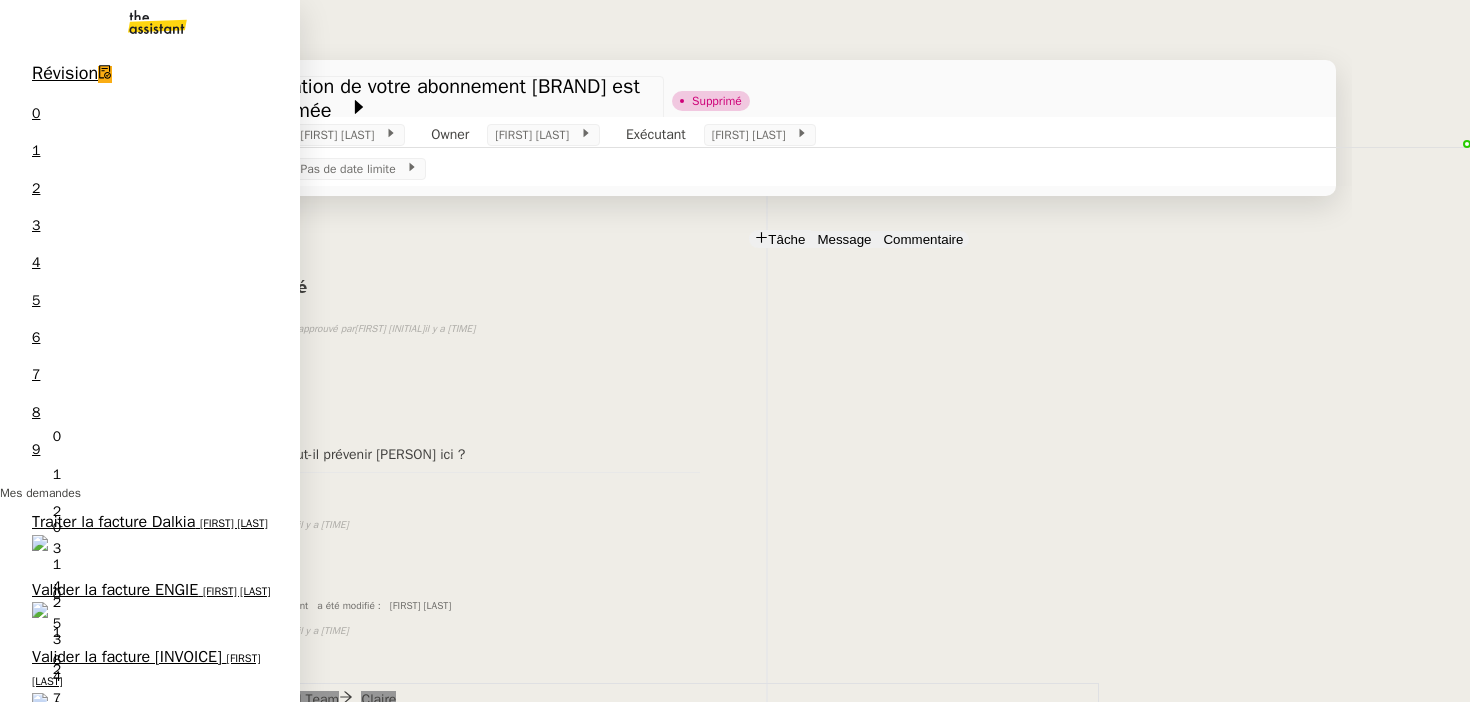 click on "Valider la facture ENGIE" at bounding box center [115, 590] 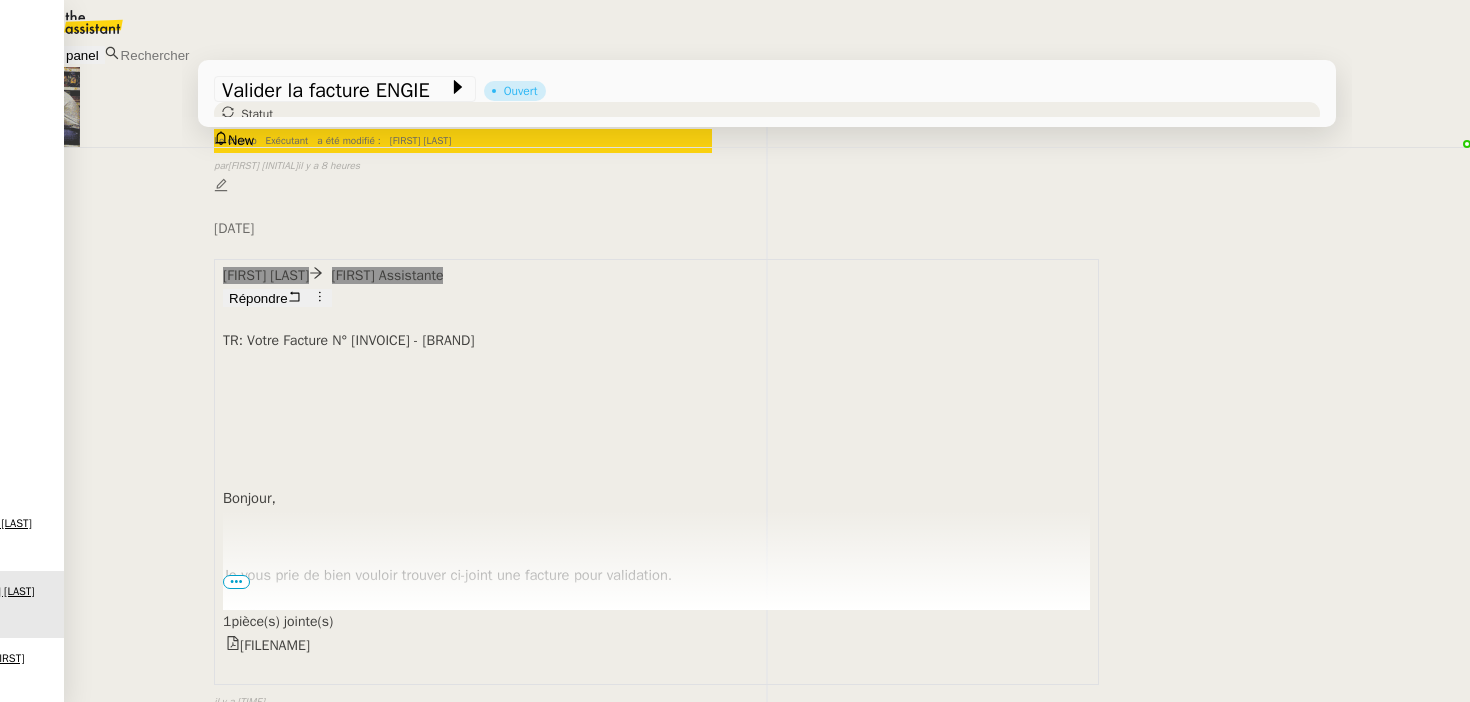 scroll, scrollTop: 0, scrollLeft: 0, axis: both 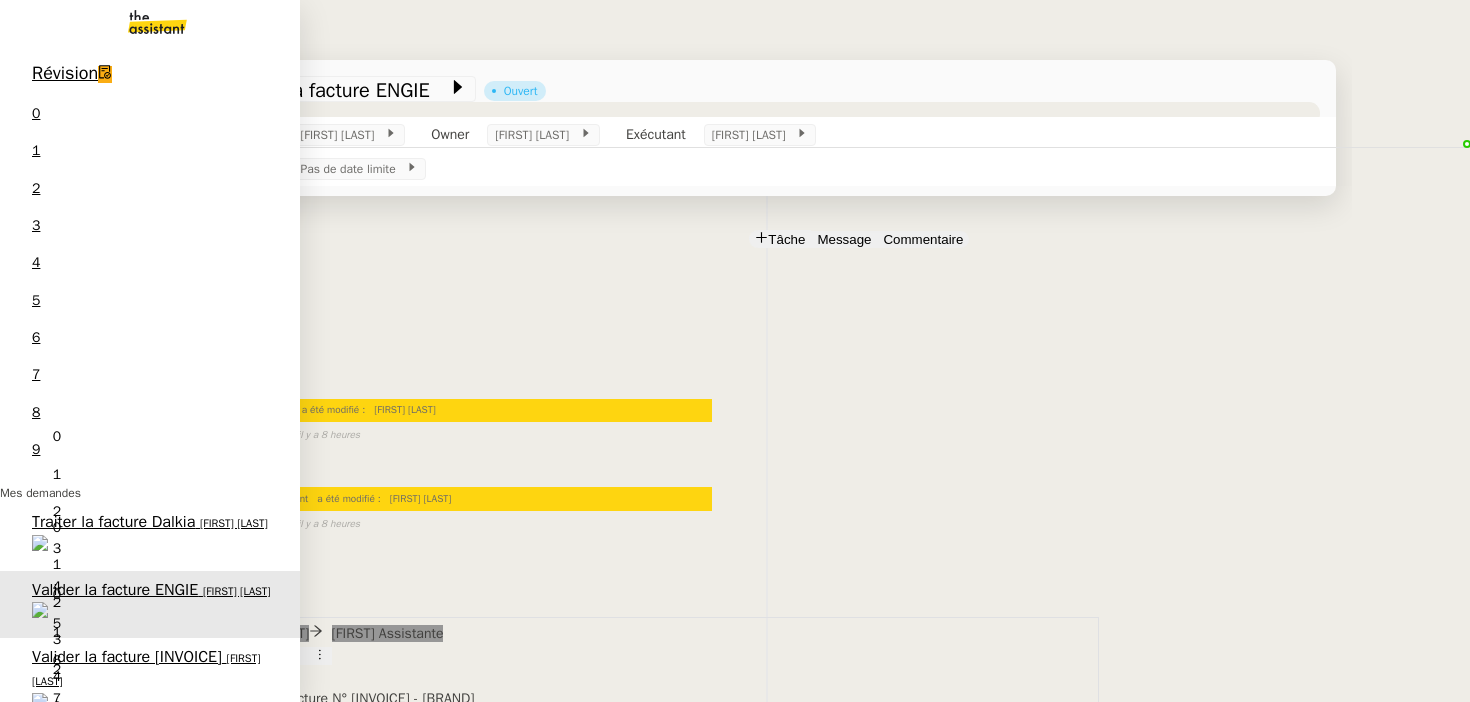 click on "Valider la facture ENGIE" at bounding box center [115, 748] 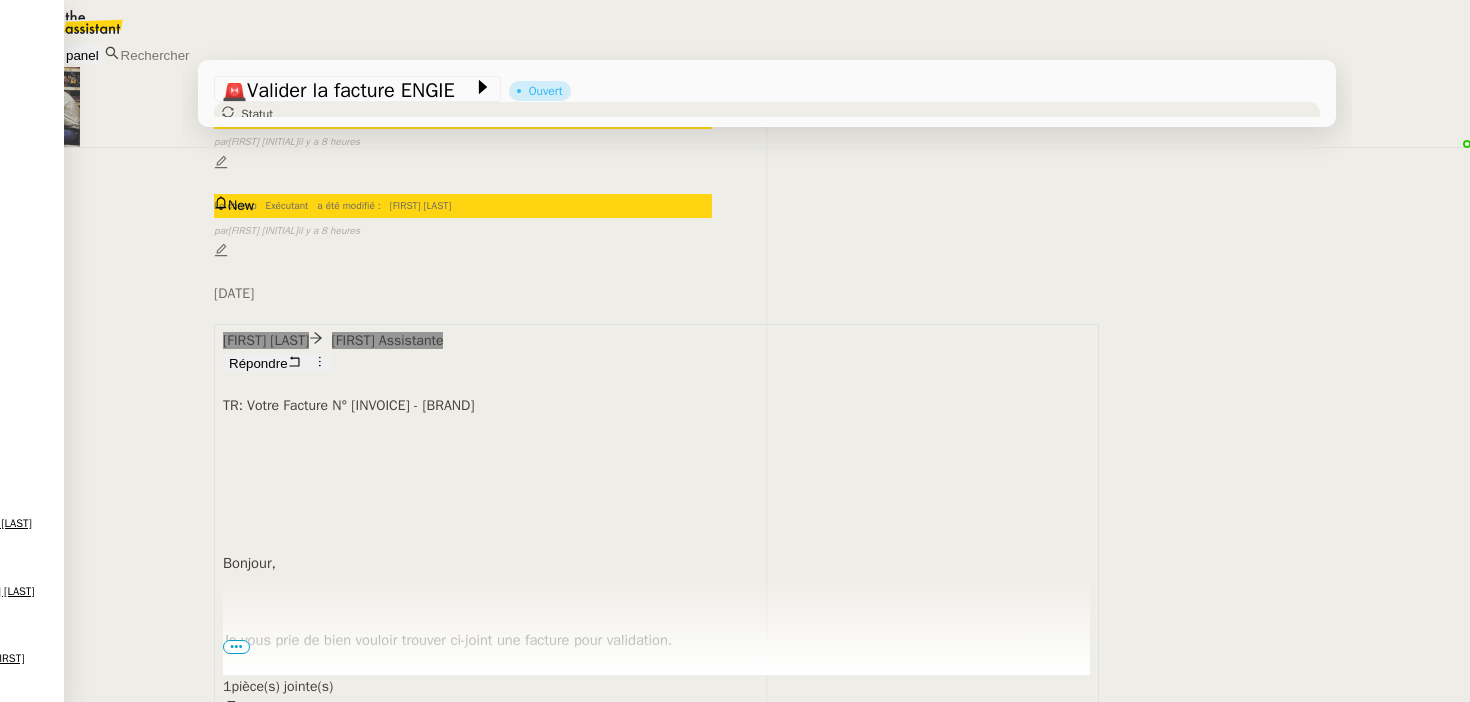 scroll, scrollTop: 296, scrollLeft: 0, axis: vertical 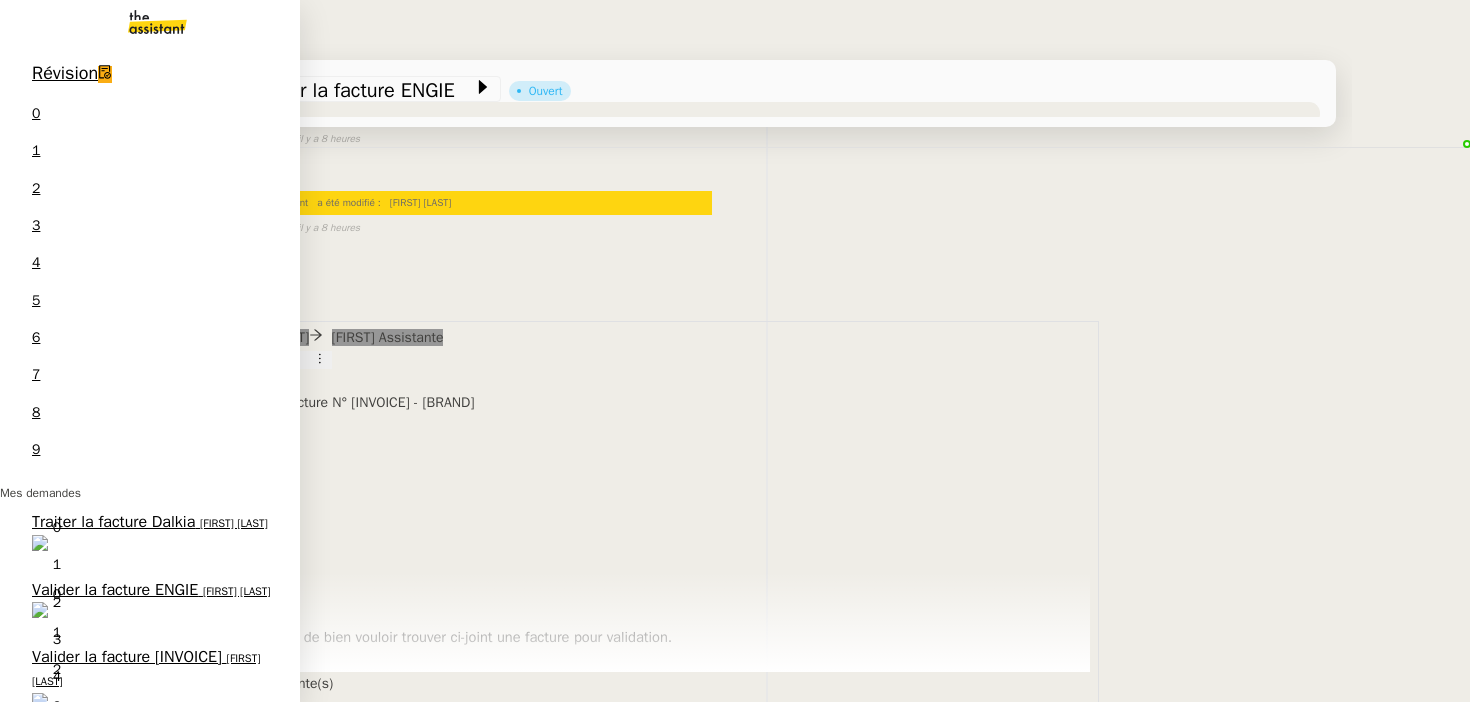 click on "[FIRST] [LAST]" at bounding box center (146, 669) 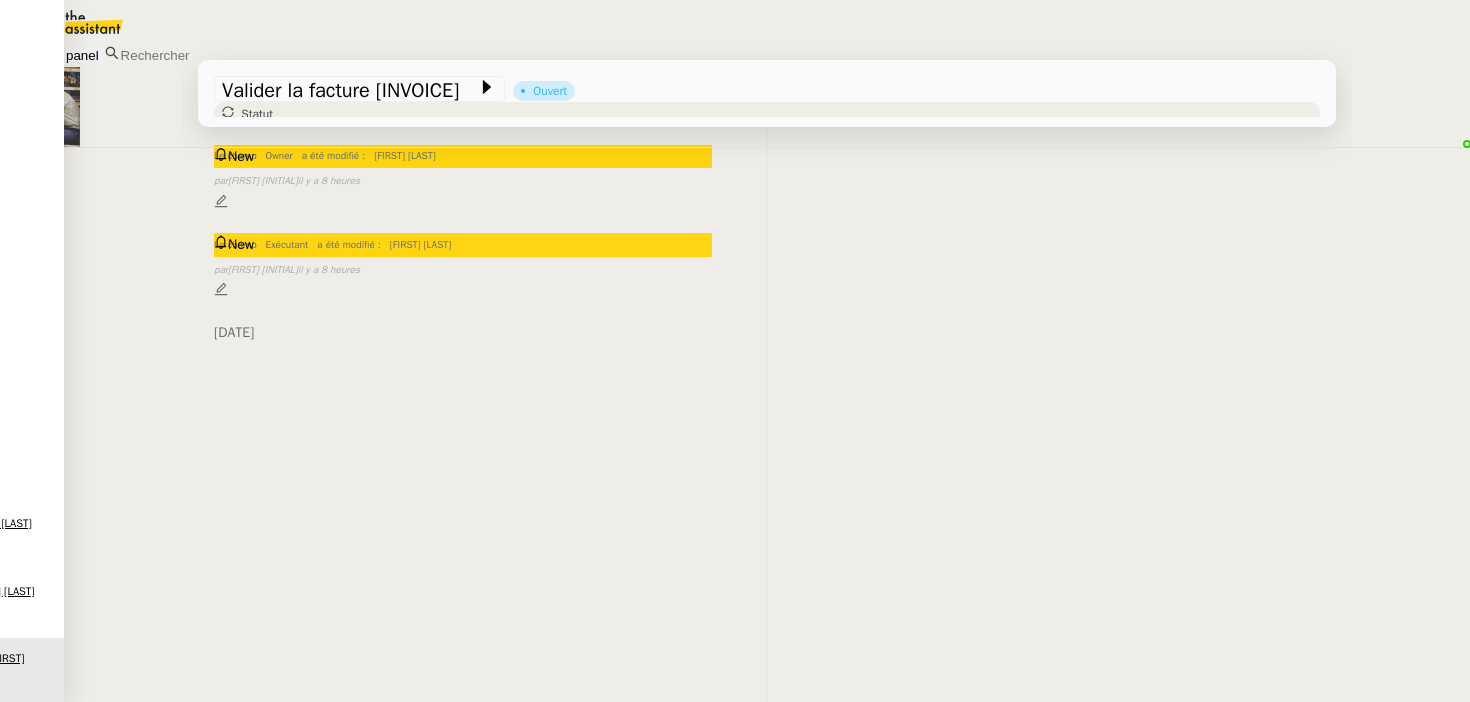 scroll, scrollTop: 296, scrollLeft: 0, axis: vertical 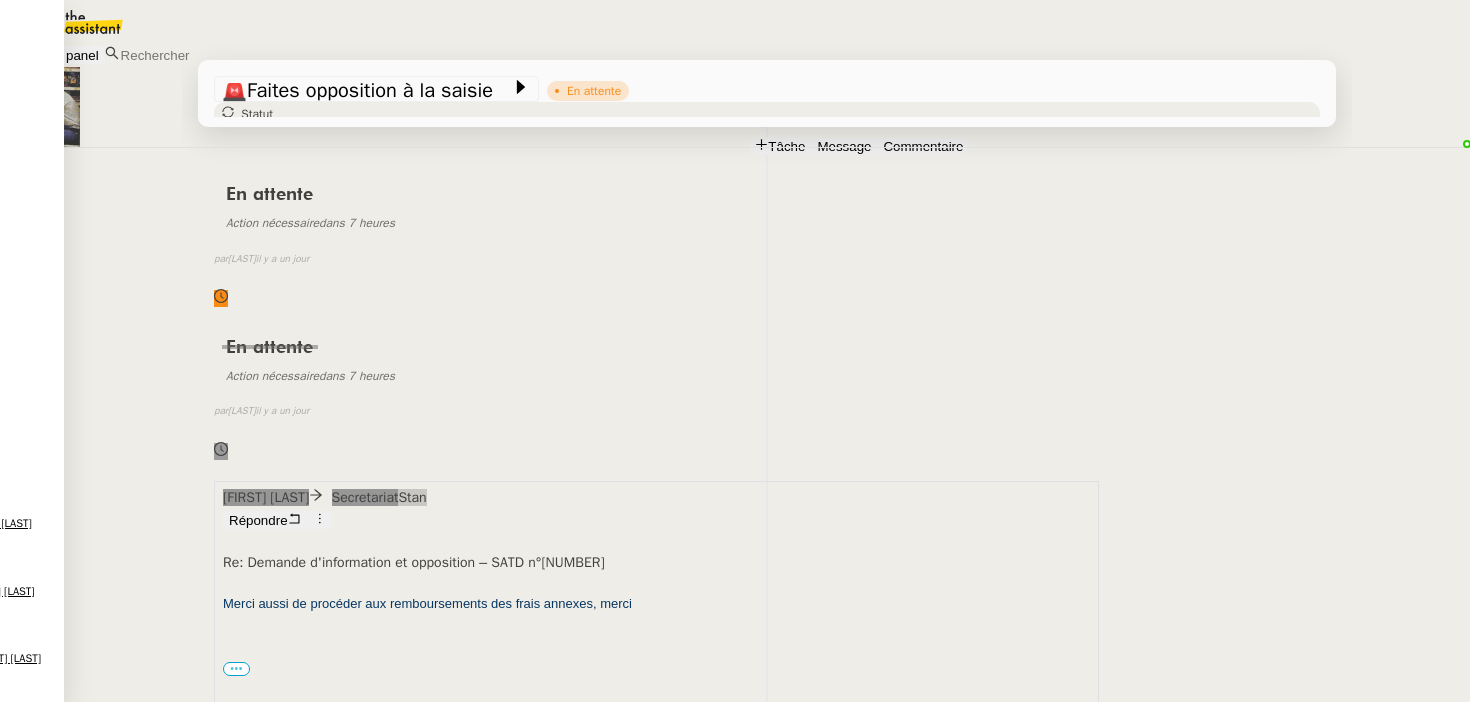 click on "•••" at bounding box center (236, 669) 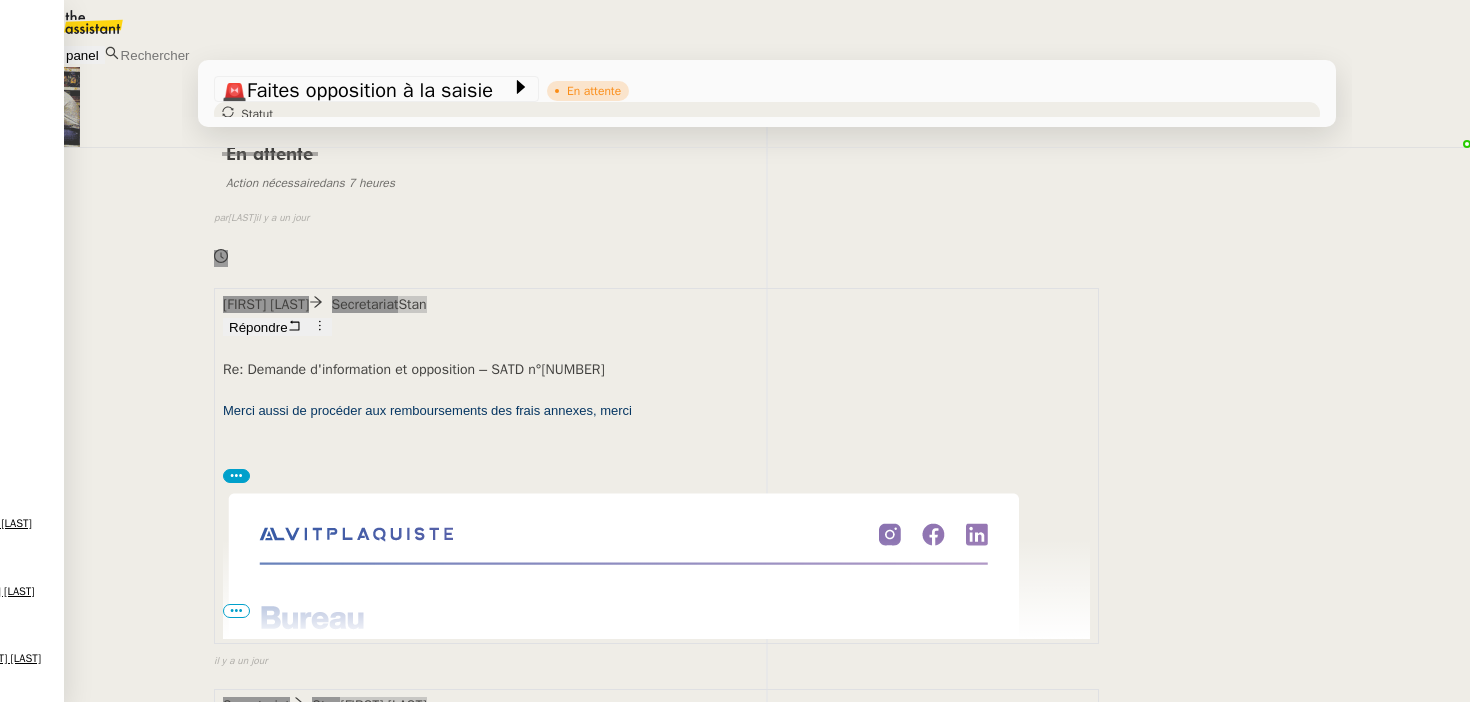 scroll, scrollTop: 287, scrollLeft: 0, axis: vertical 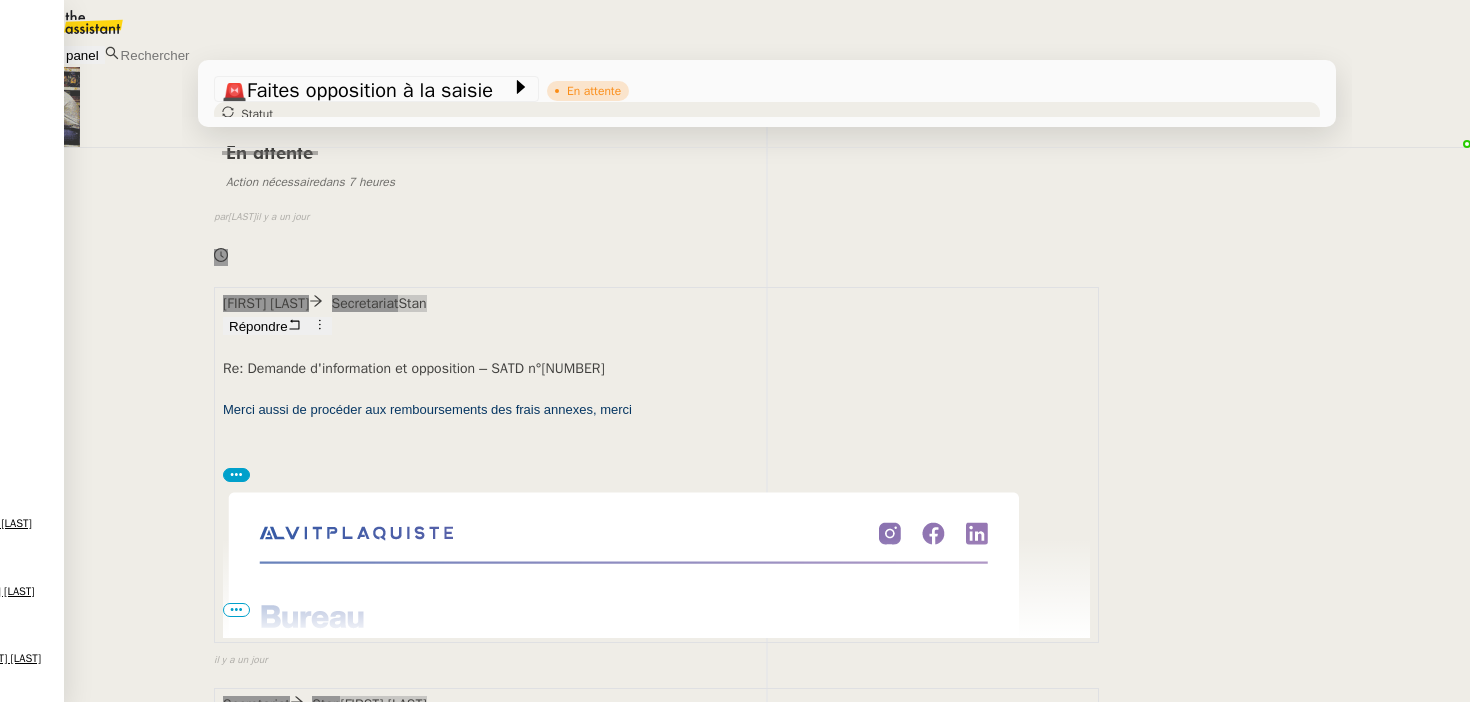 click at bounding box center [623, 616] 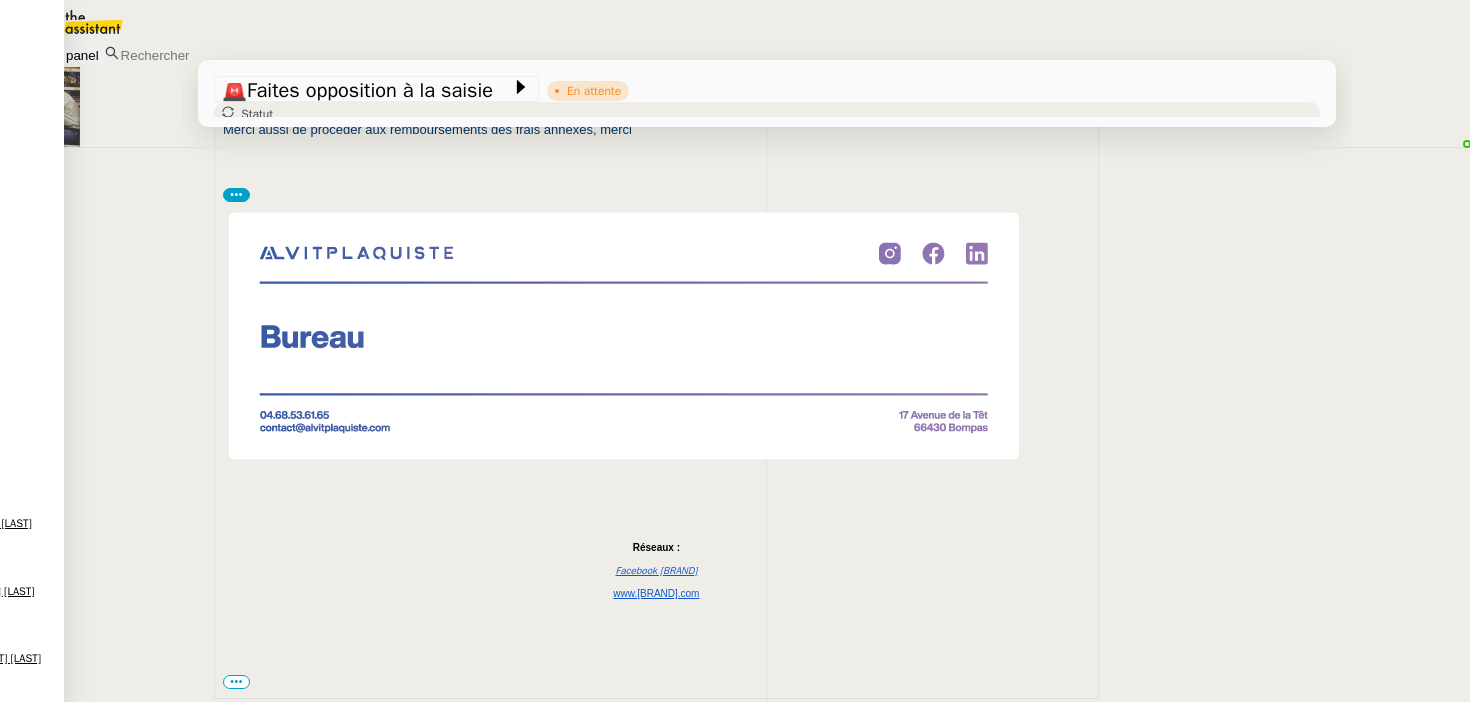 scroll, scrollTop: 570, scrollLeft: 0, axis: vertical 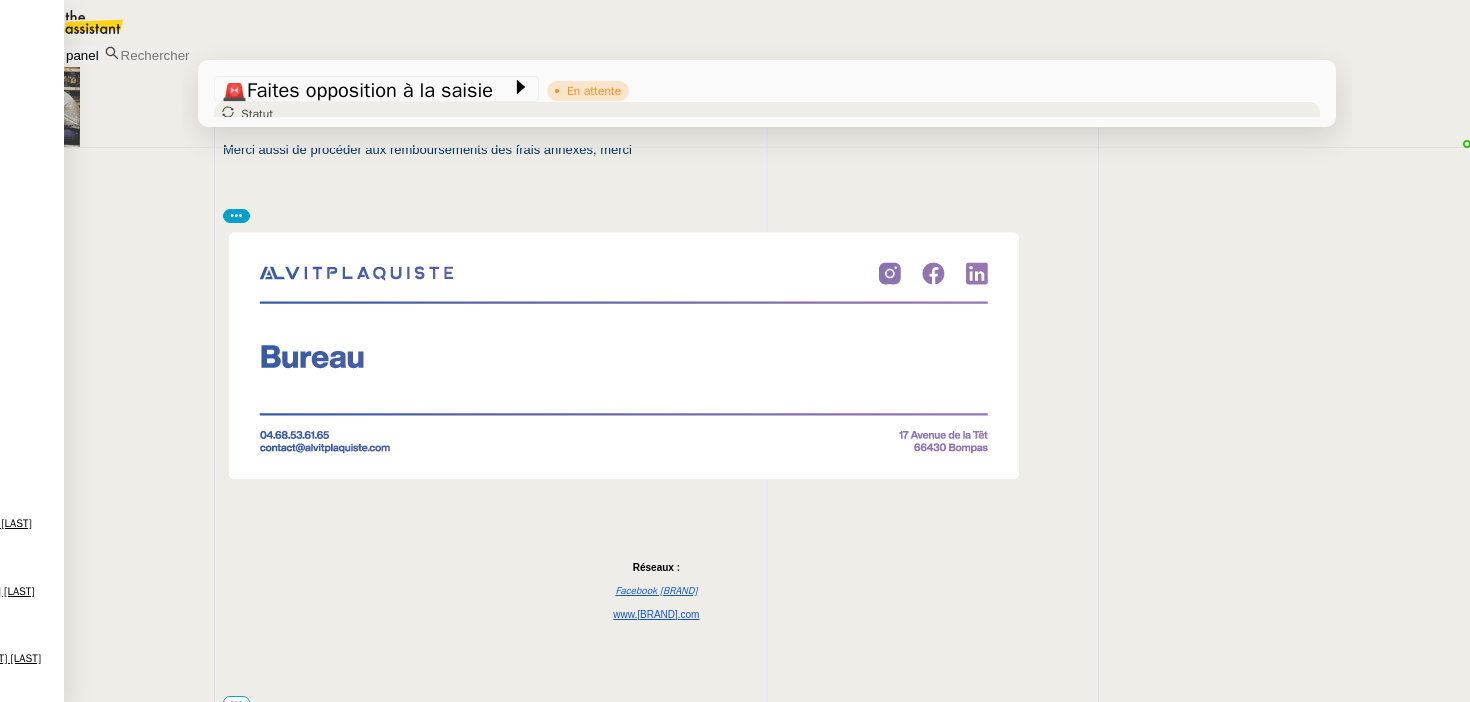click on "•••" at bounding box center (236, 703) 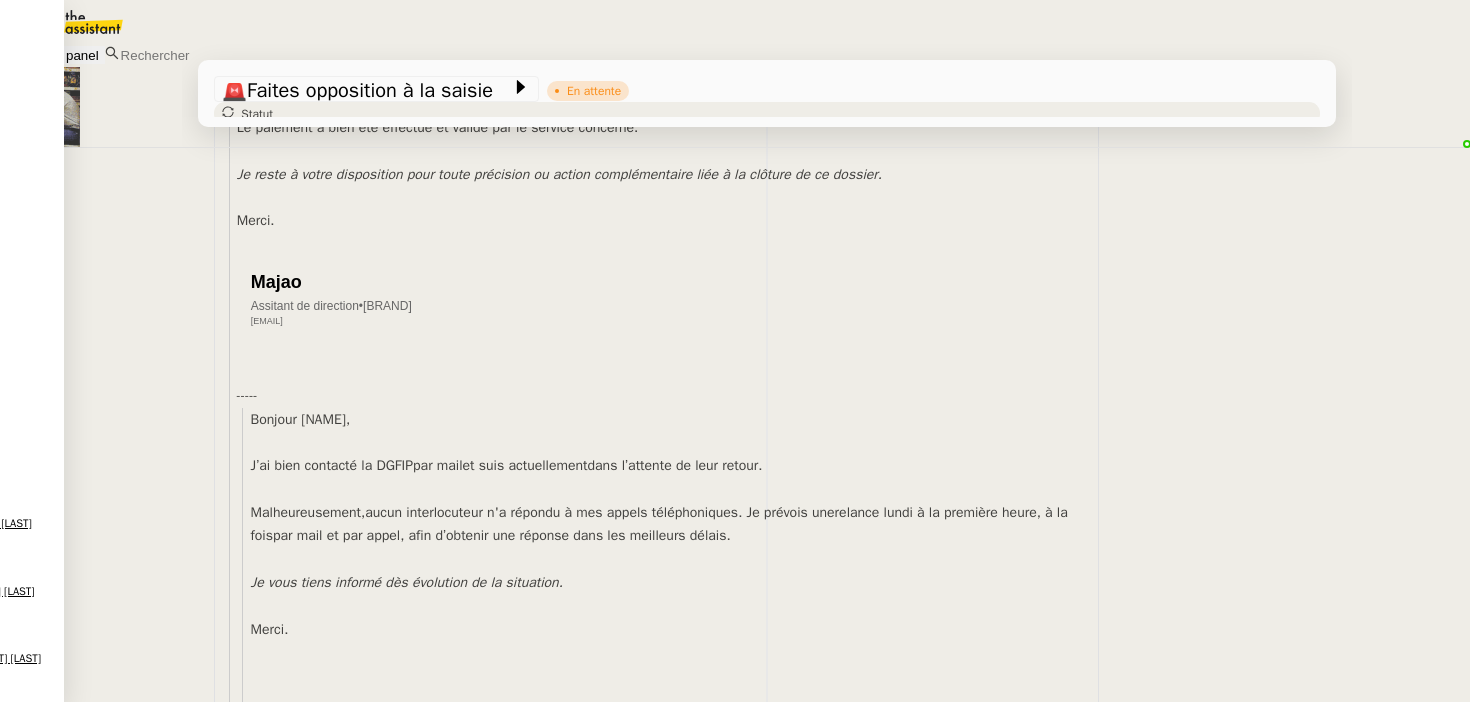 scroll, scrollTop: 0, scrollLeft: 0, axis: both 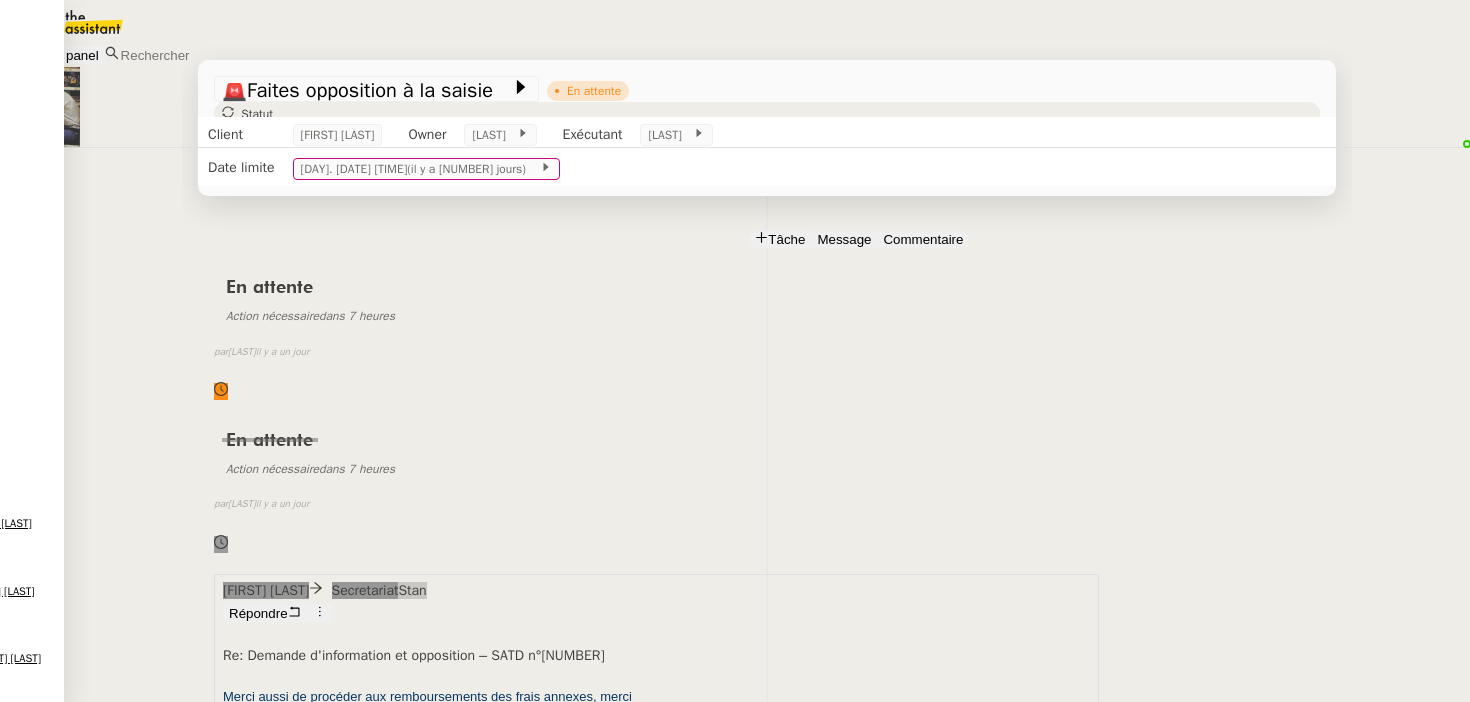 click on "Tâche" at bounding box center [786, 239] 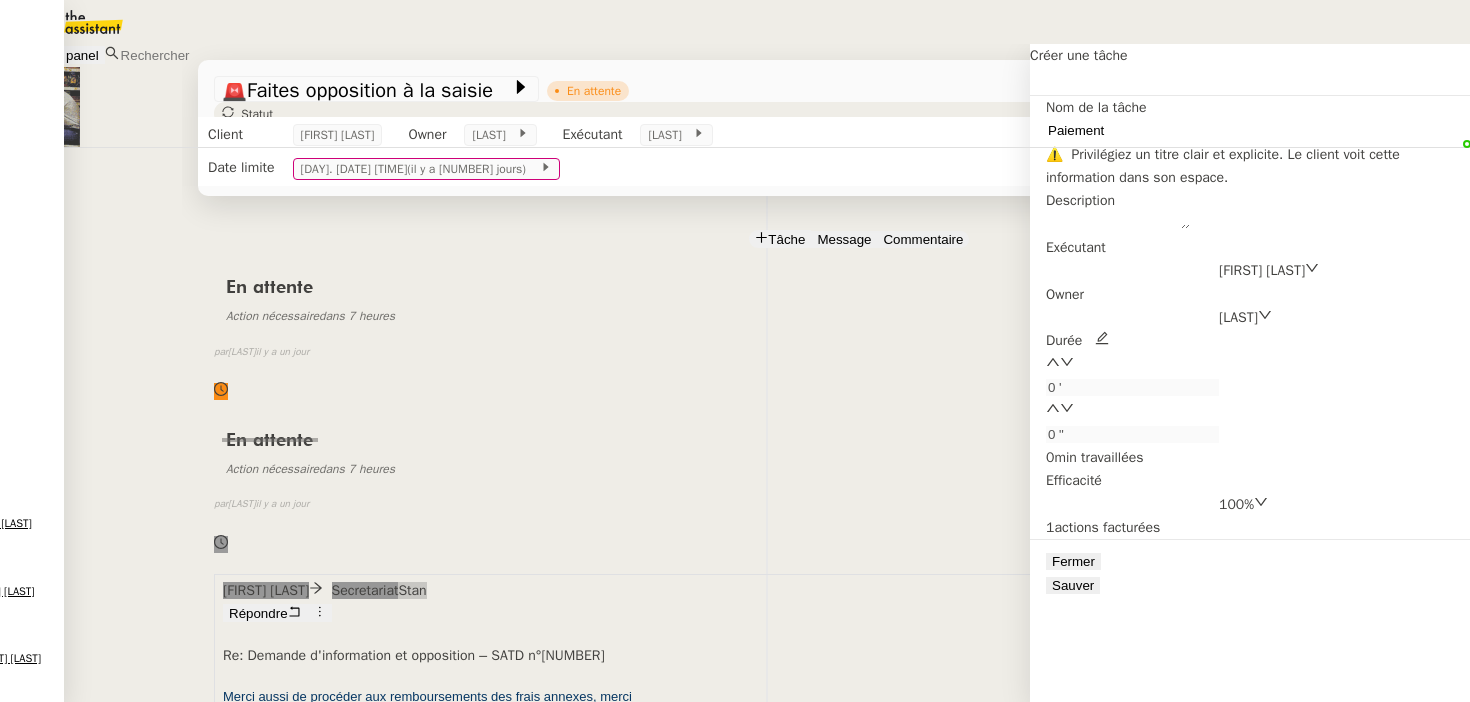 type on "Paiement" 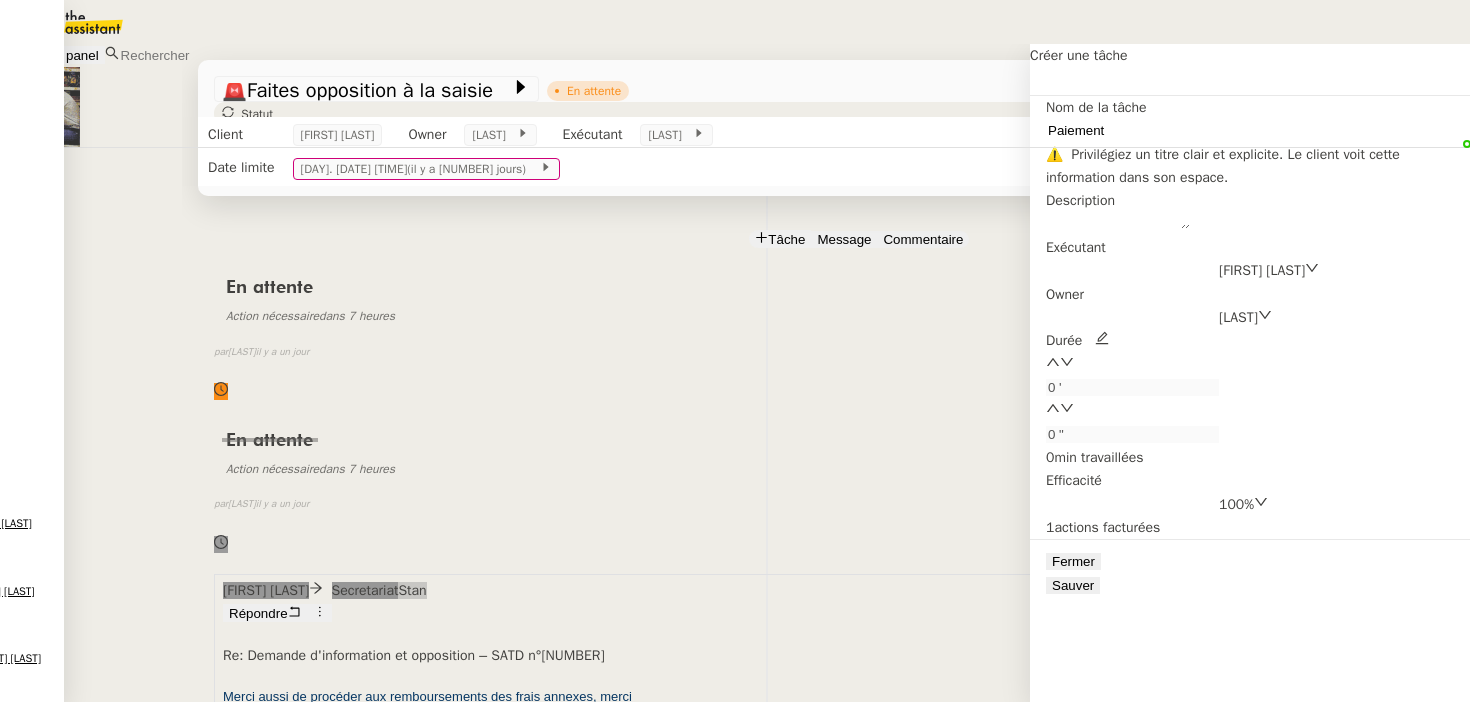 click at bounding box center [1102, 338] 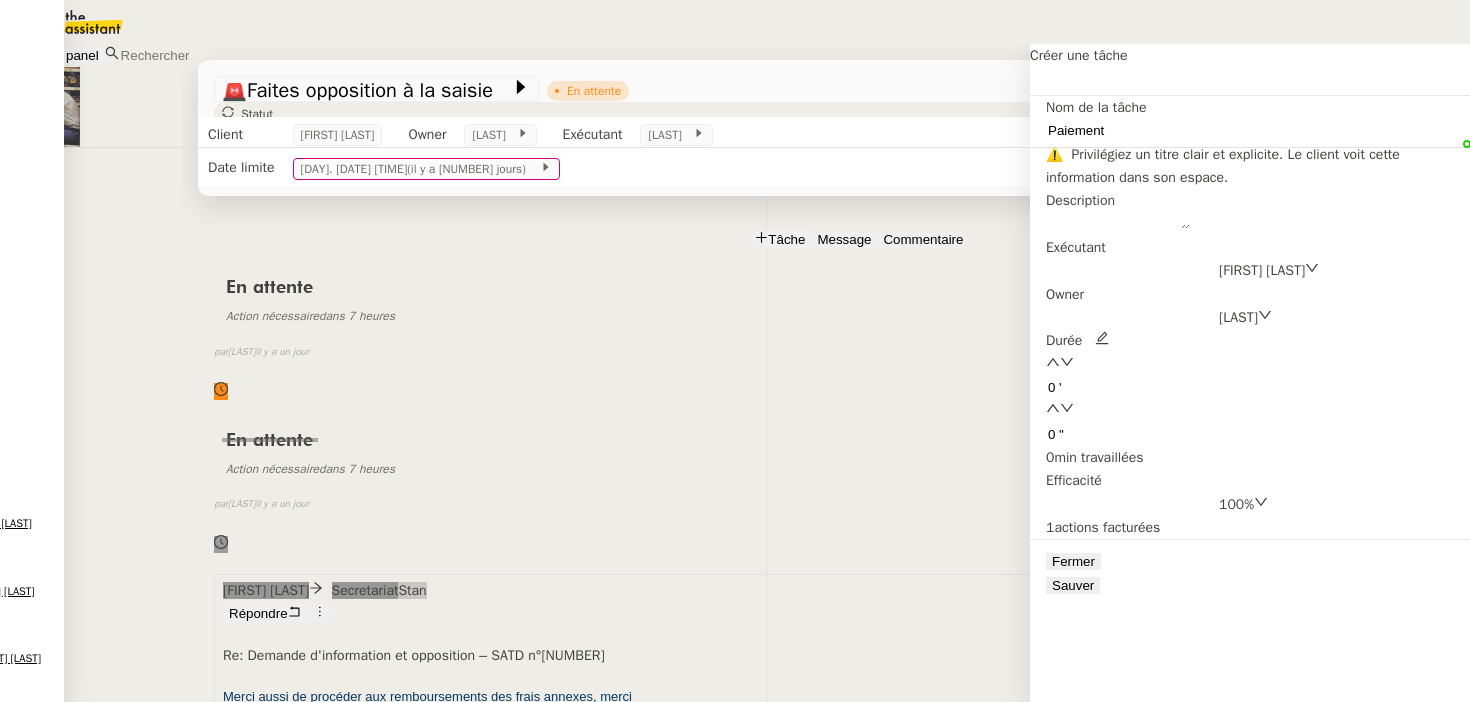 click on "Durée 0 ' 0 " 0 min travaillées" at bounding box center [1250, 261] 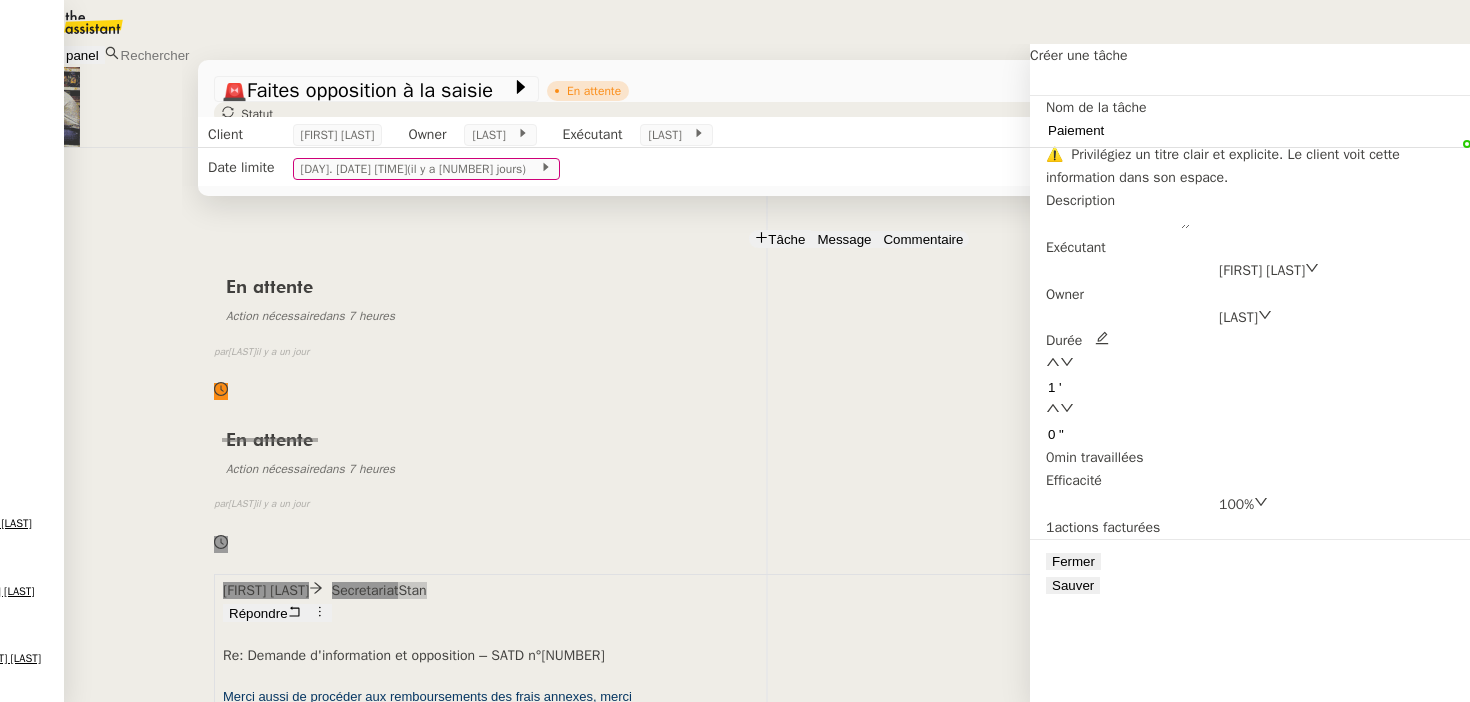 click at bounding box center (1053, 362) 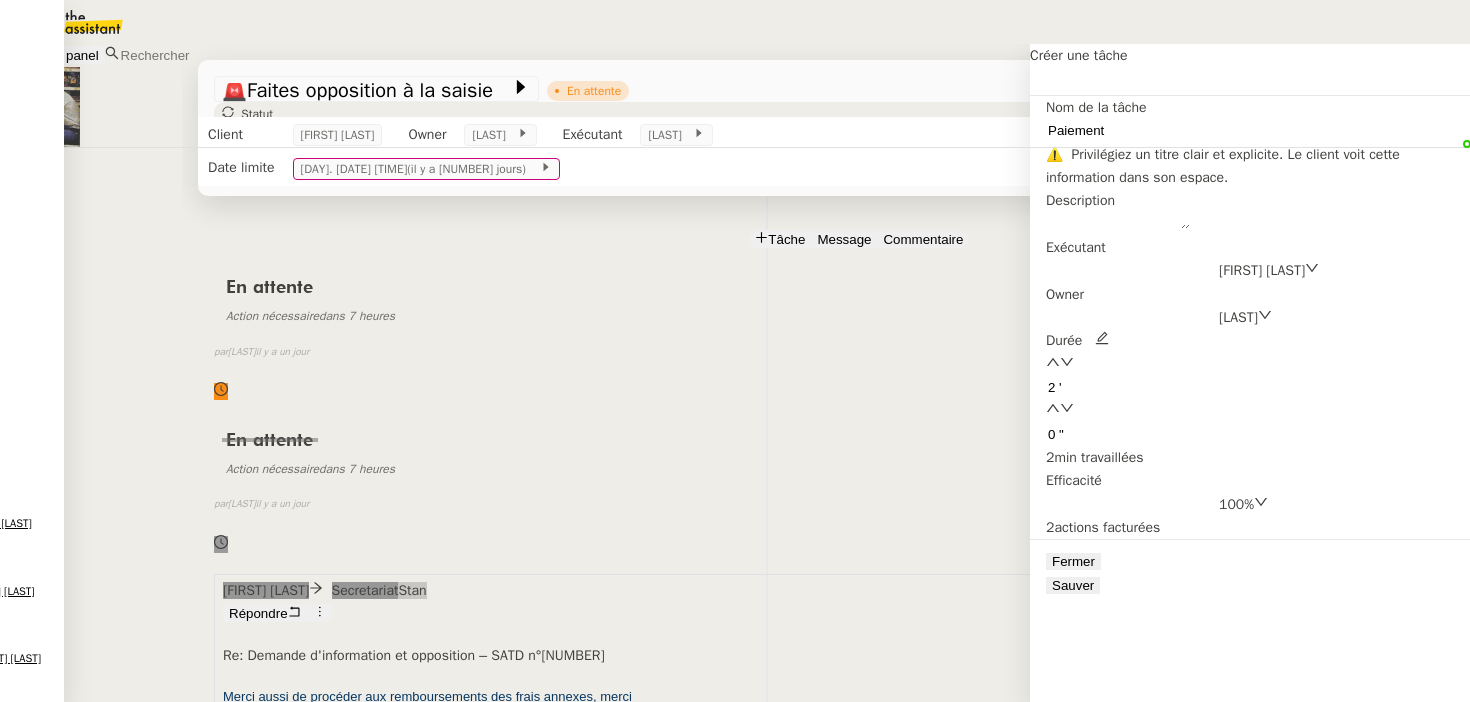 click at bounding box center [1053, 362] 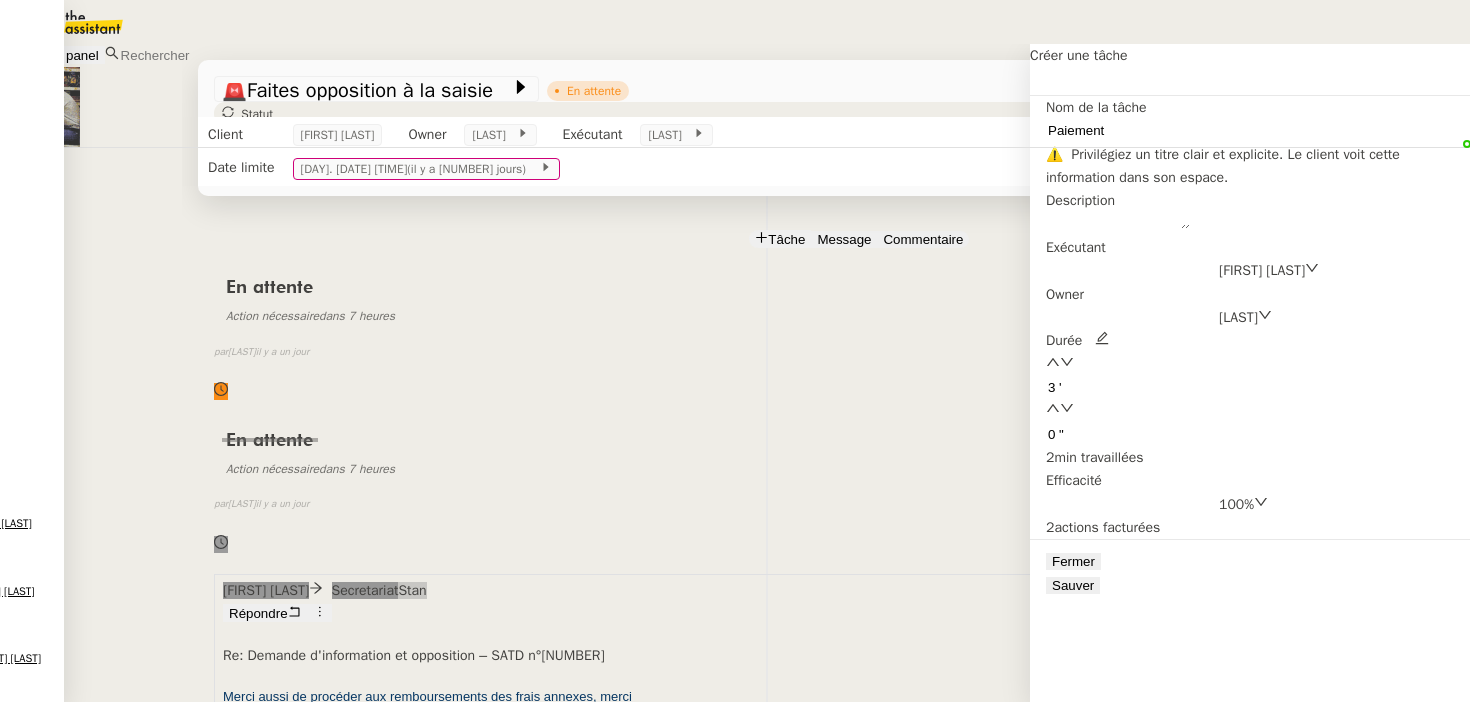 click at bounding box center (1053, 362) 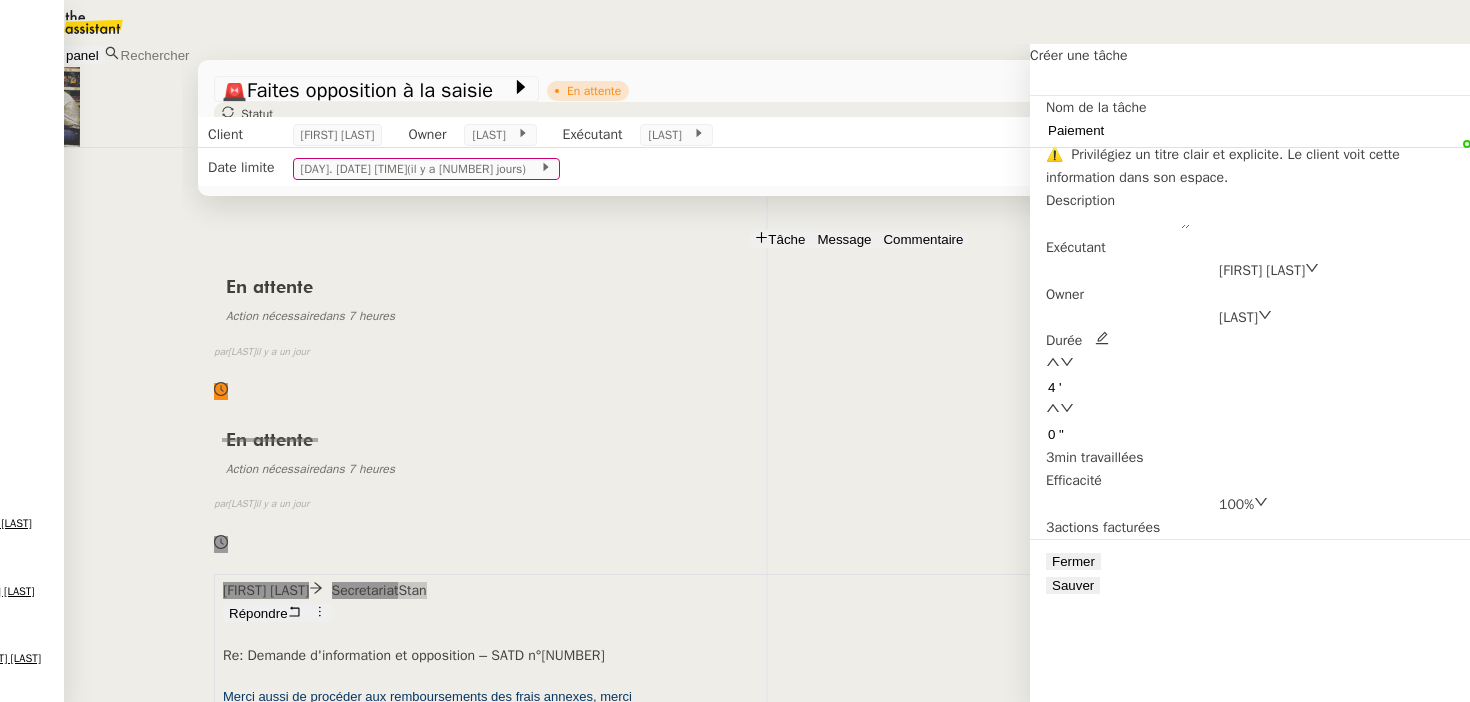 click at bounding box center [1053, 362] 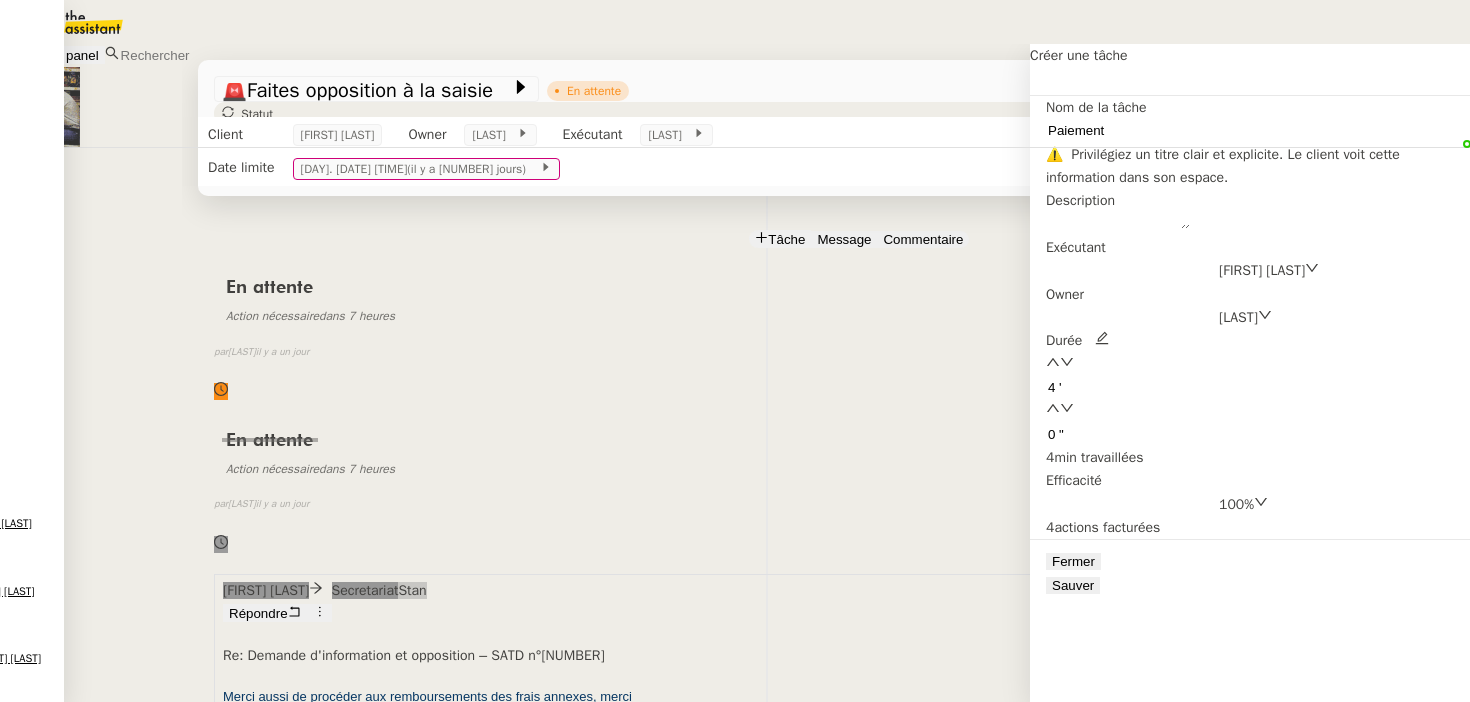 click on "Sauver" at bounding box center [1073, 585] 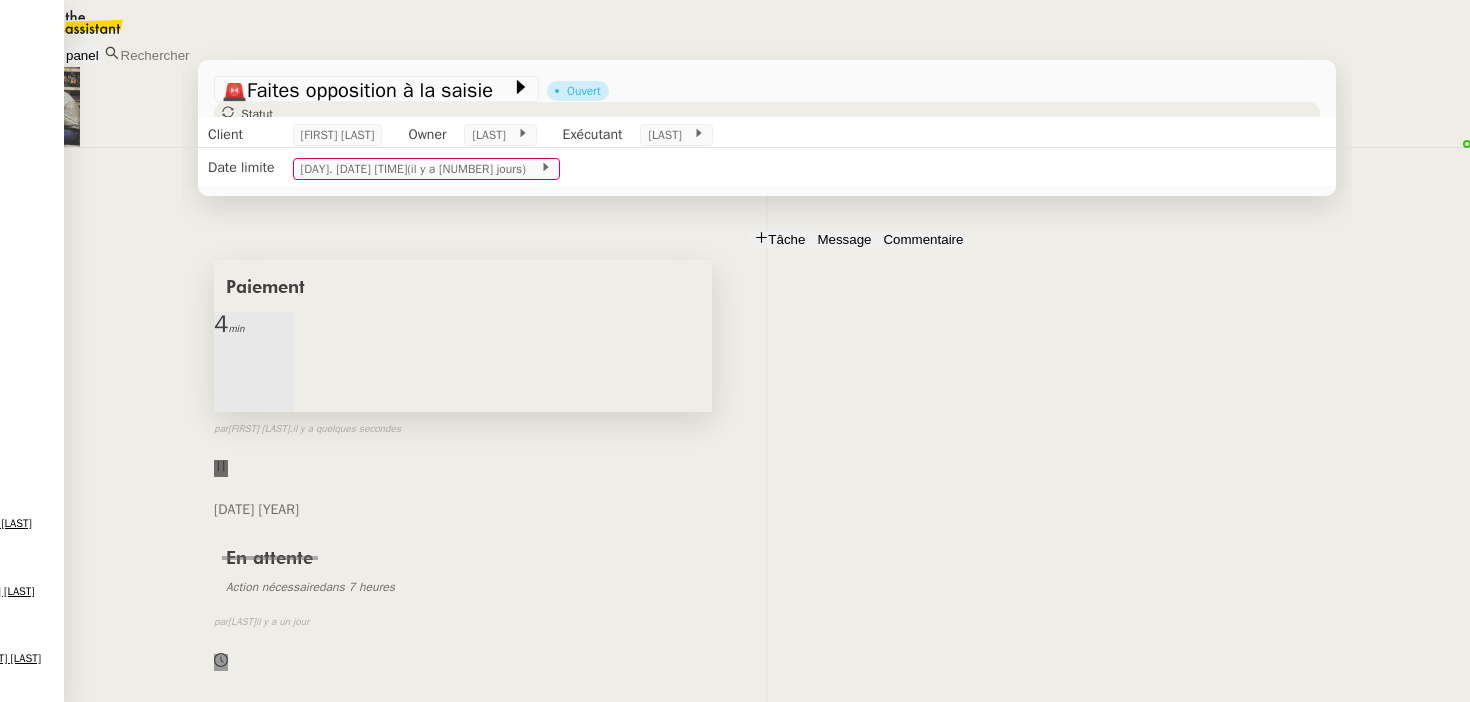 click at bounding box center (274, 340) 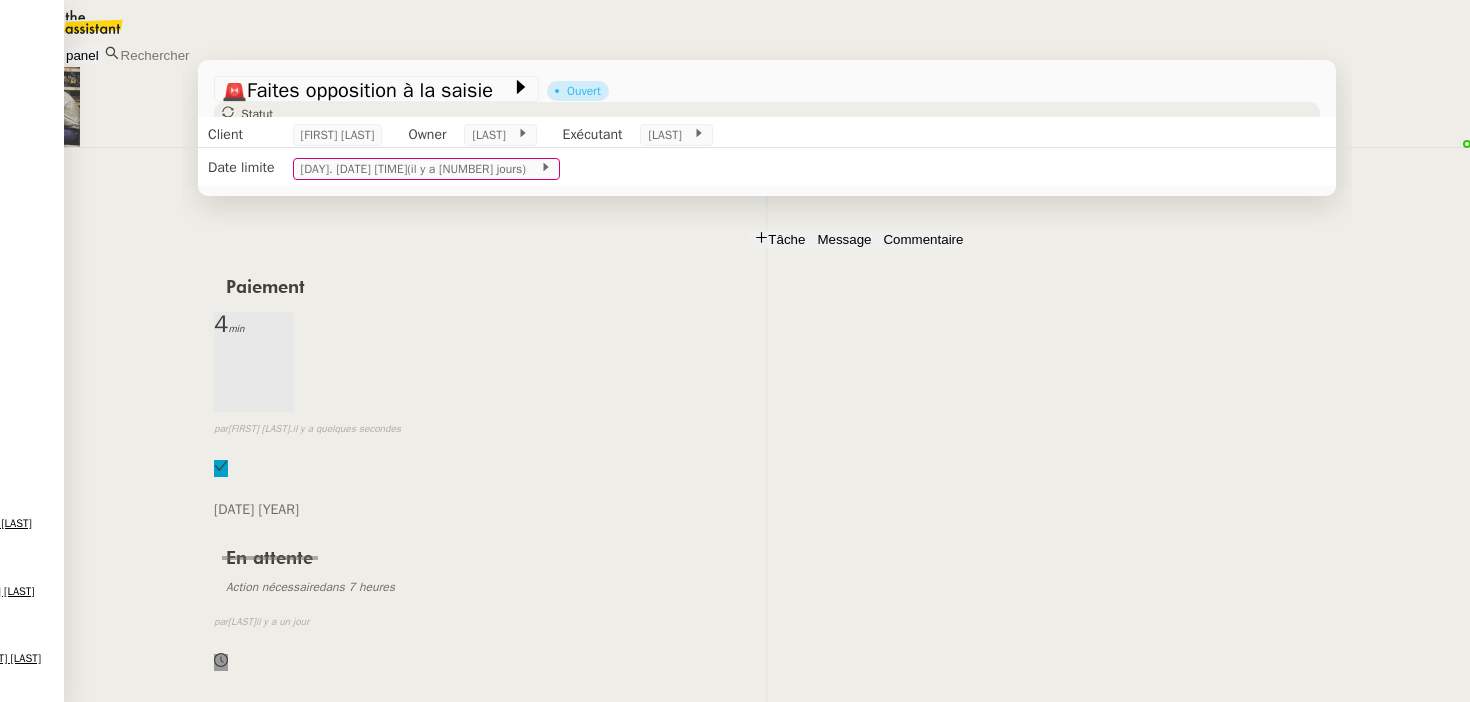 click on "🚨   Faites opposition à la saisie         Ouvert     Statut" at bounding box center [767, 124] 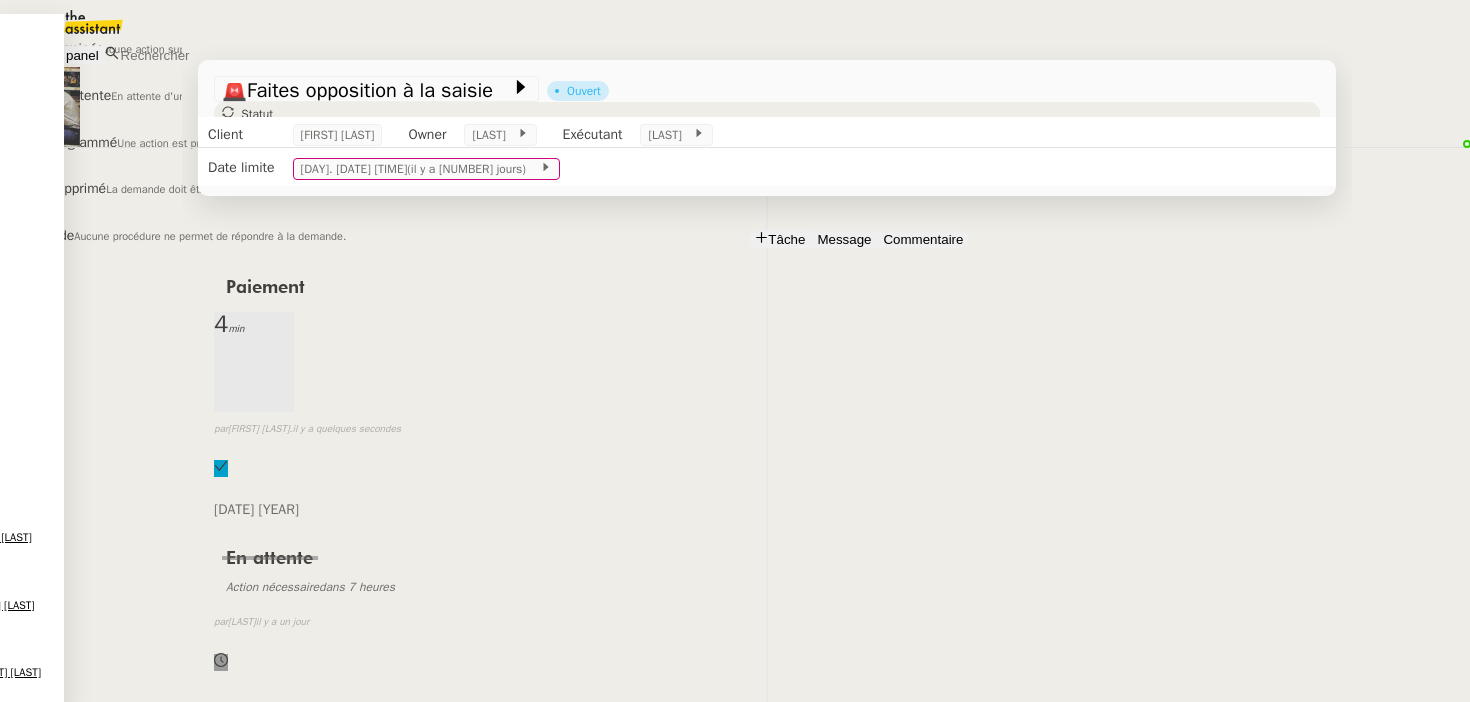 click on "En attente En attente d'une réponse d'un client, d'un contact ou d'un tiers." at bounding box center [334, 84] 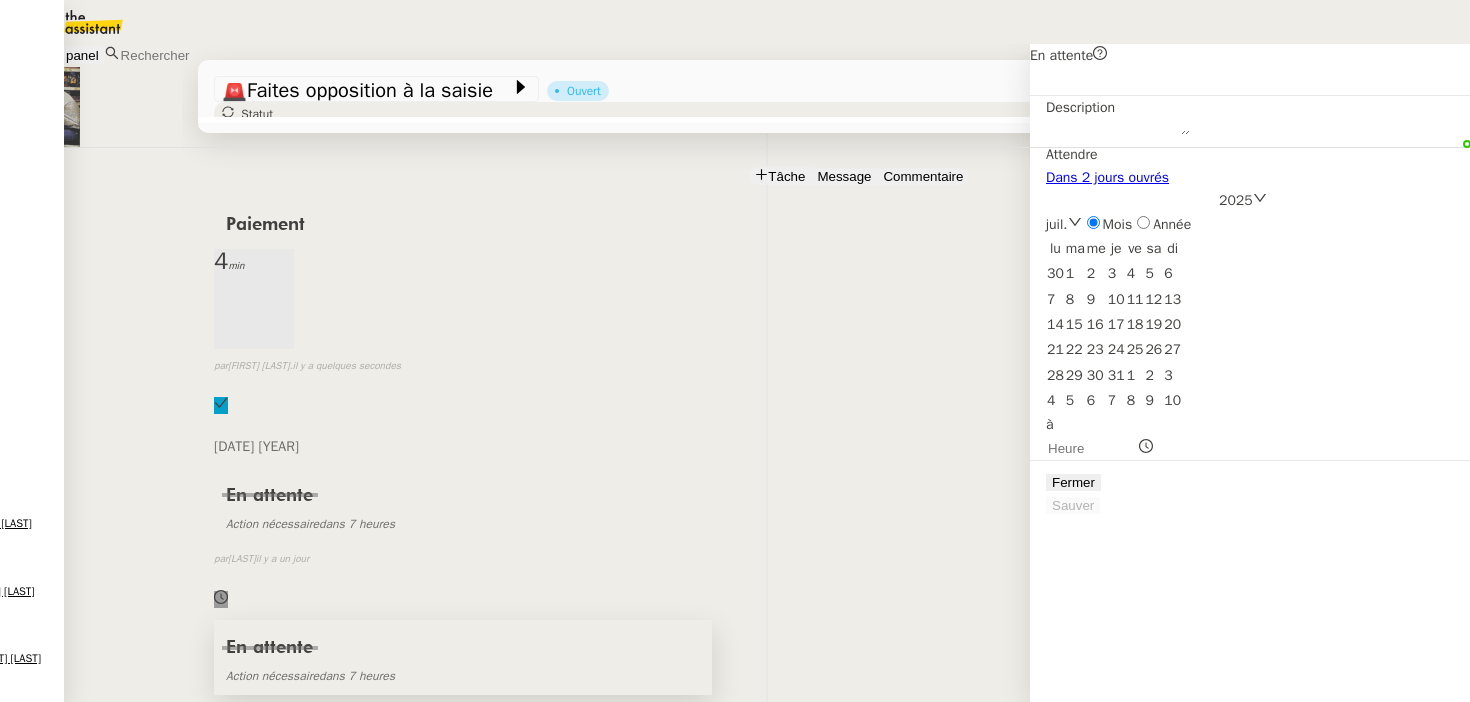 scroll, scrollTop: 0, scrollLeft: 0, axis: both 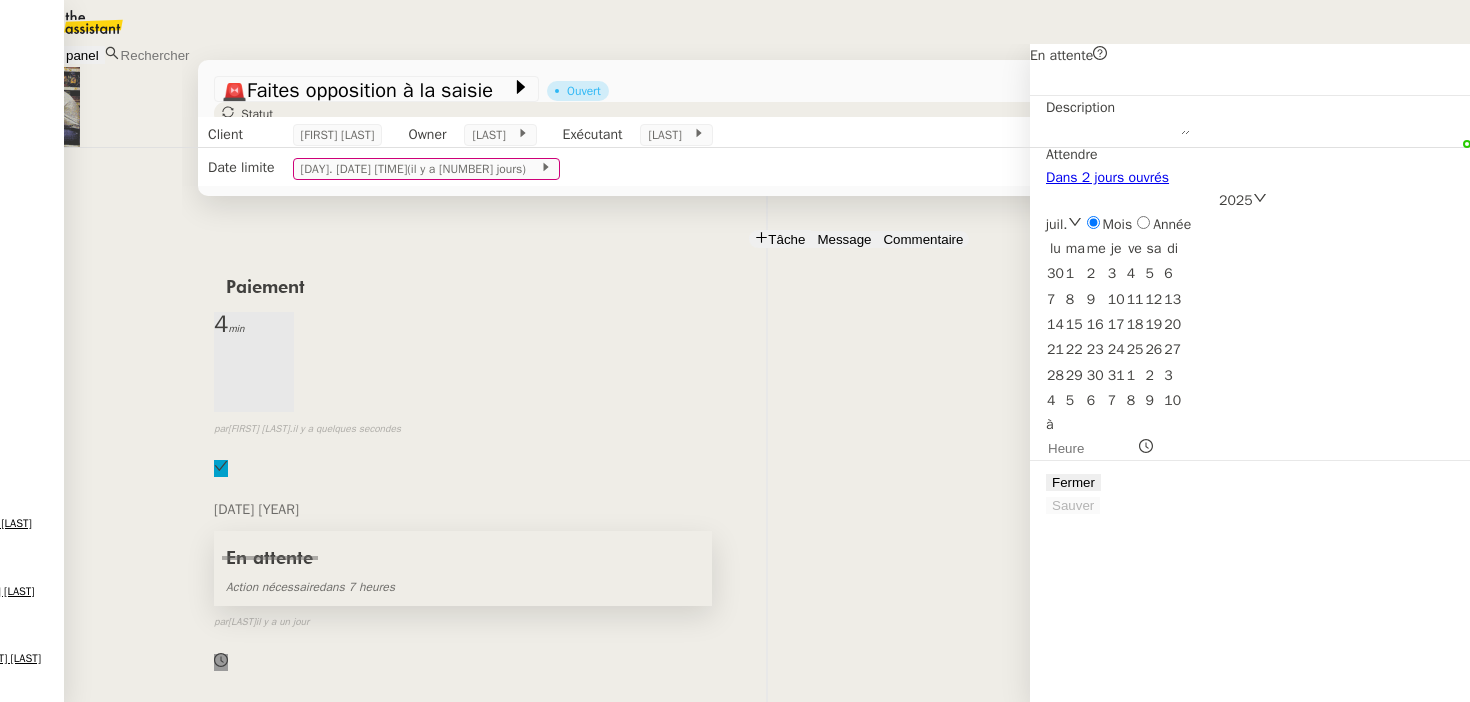 click on "•• •••••••" at bounding box center (463, 559) 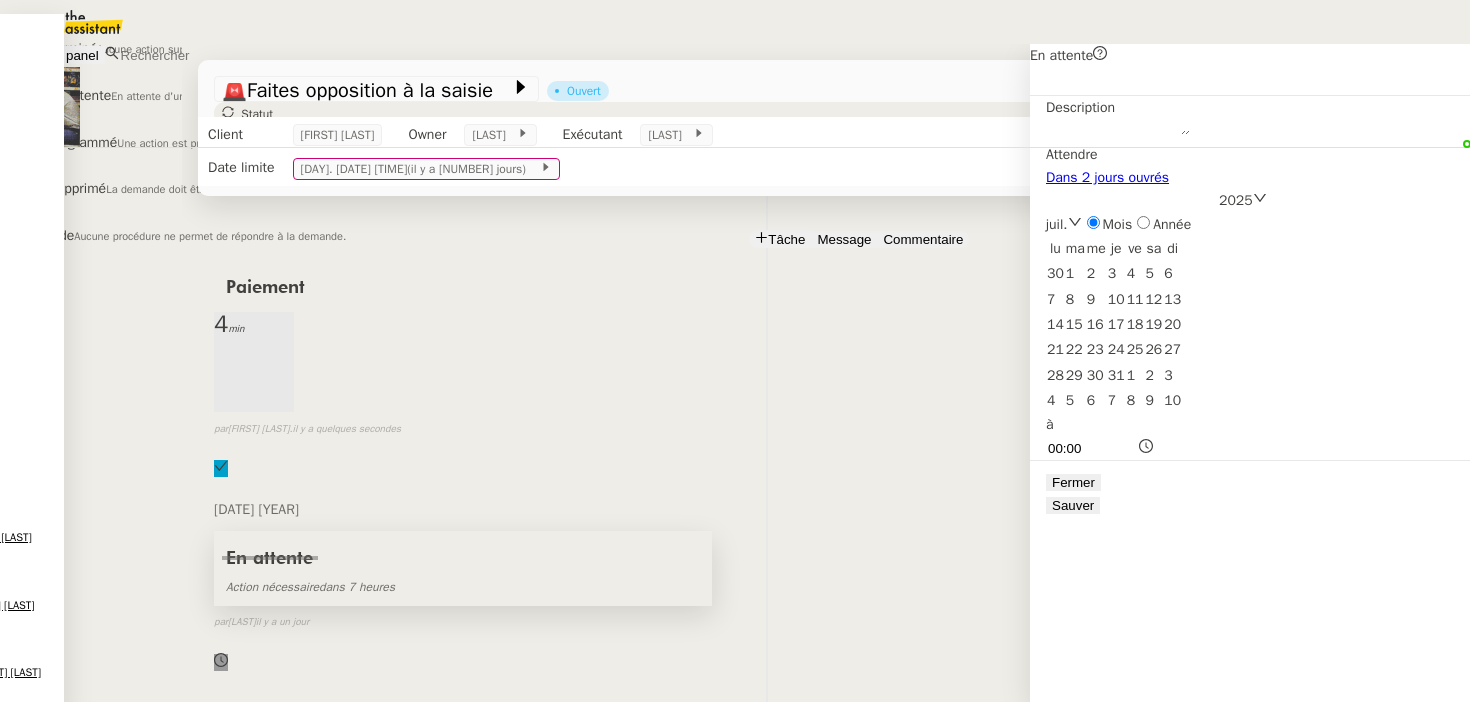 click on "••••••" at bounding box center [257, 114] 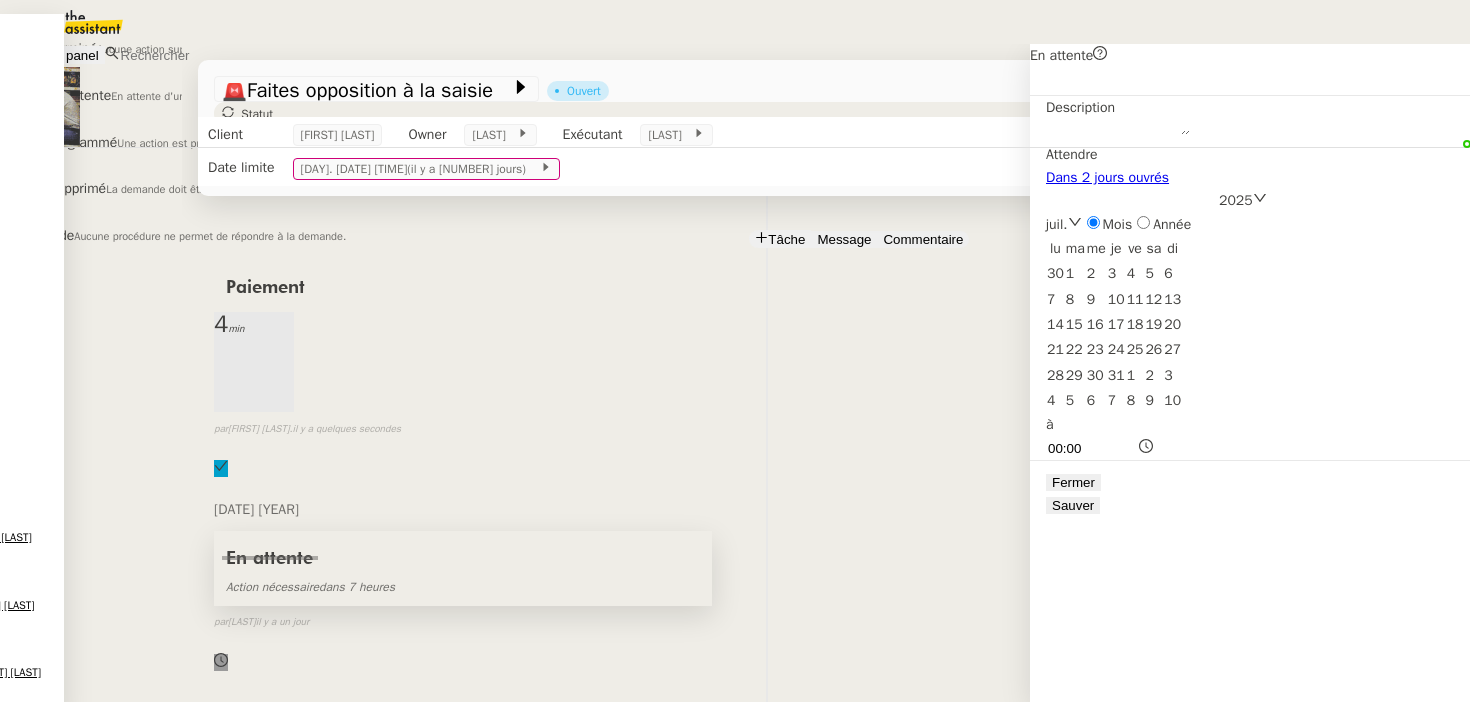 click on "•• •••••••" at bounding box center (79, 95) 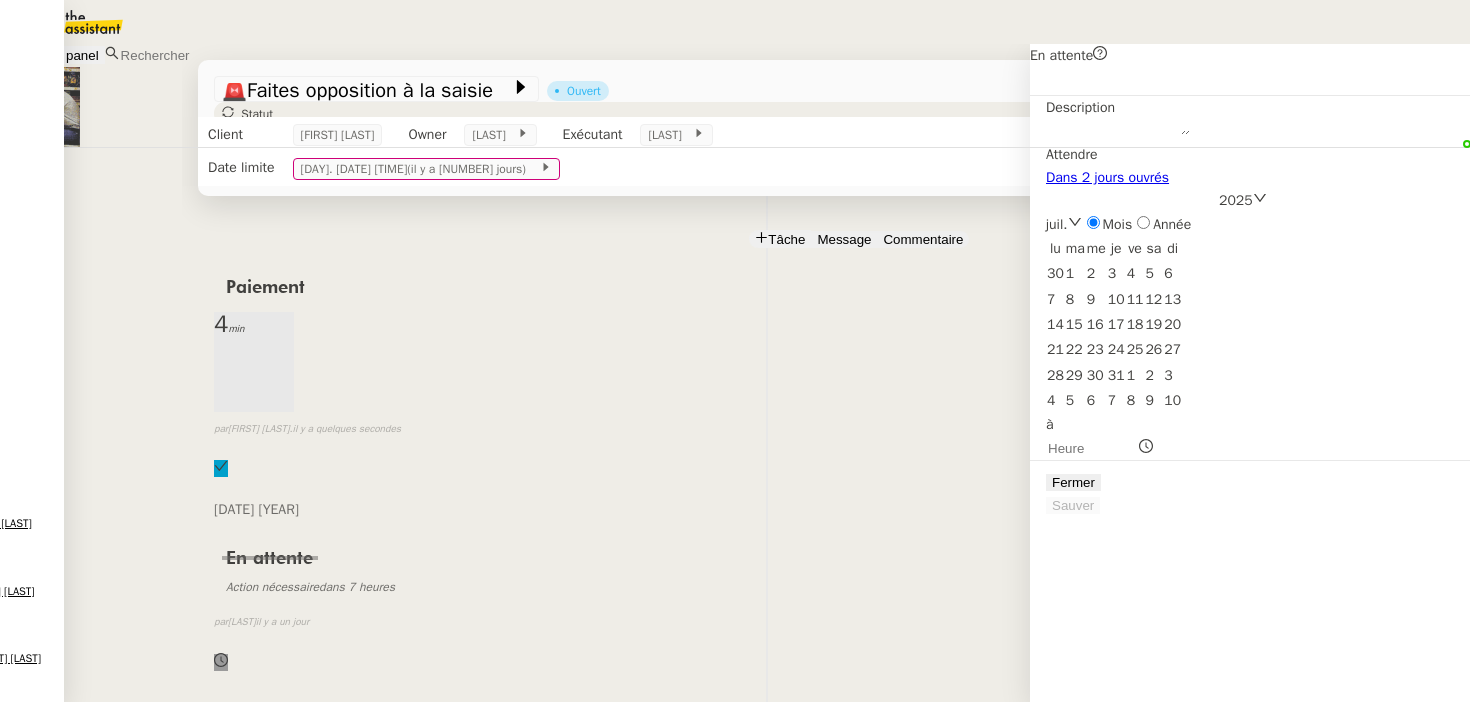 click on "3" at bounding box center (1075, 273) 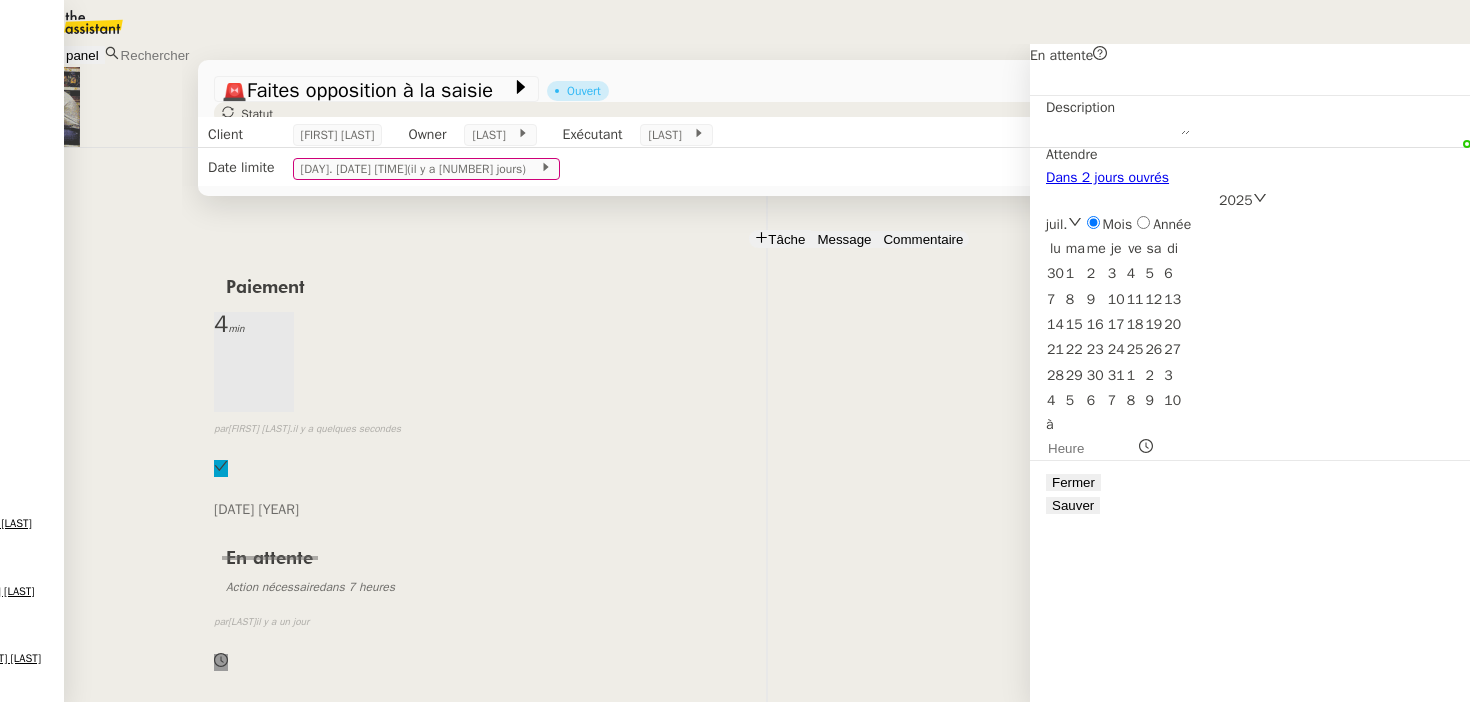click on "Sauver" at bounding box center (1073, 505) 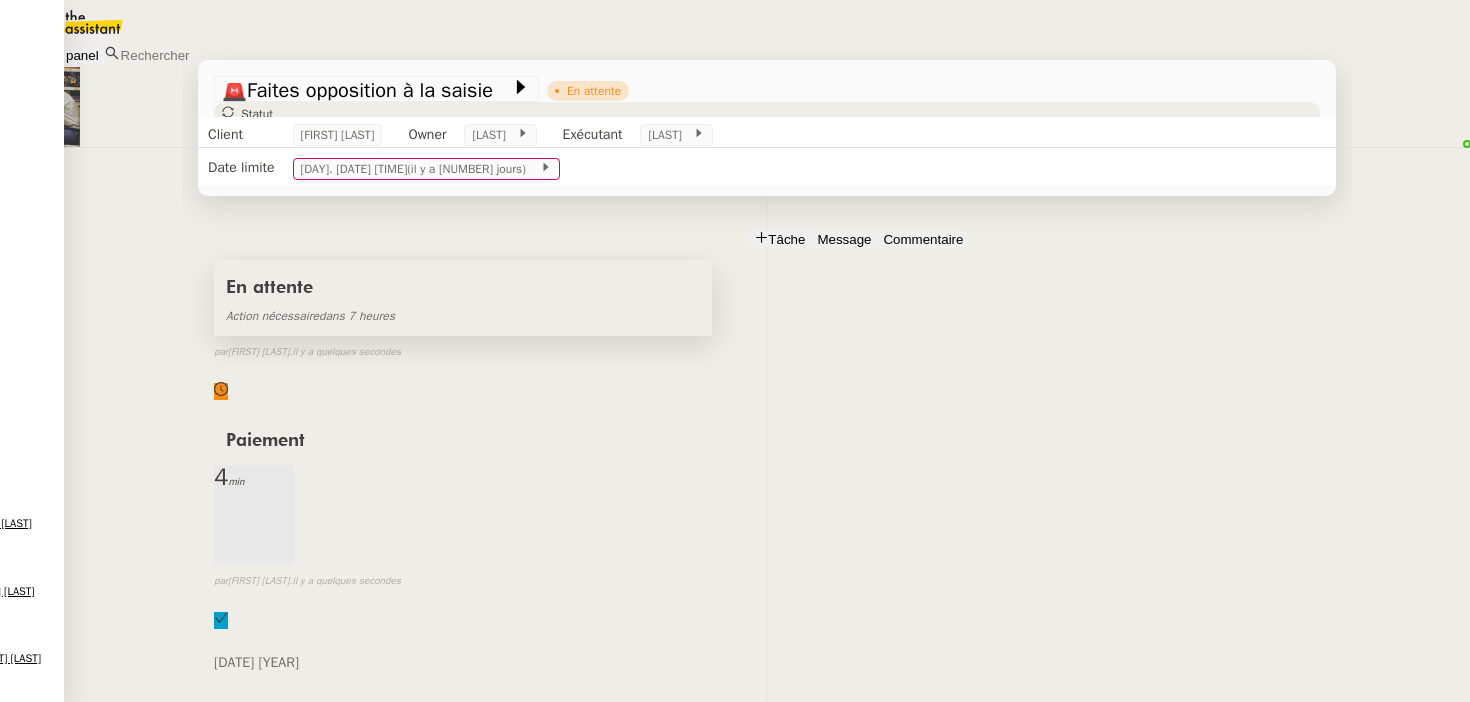 click on "•• •••••••" at bounding box center [463, 288] 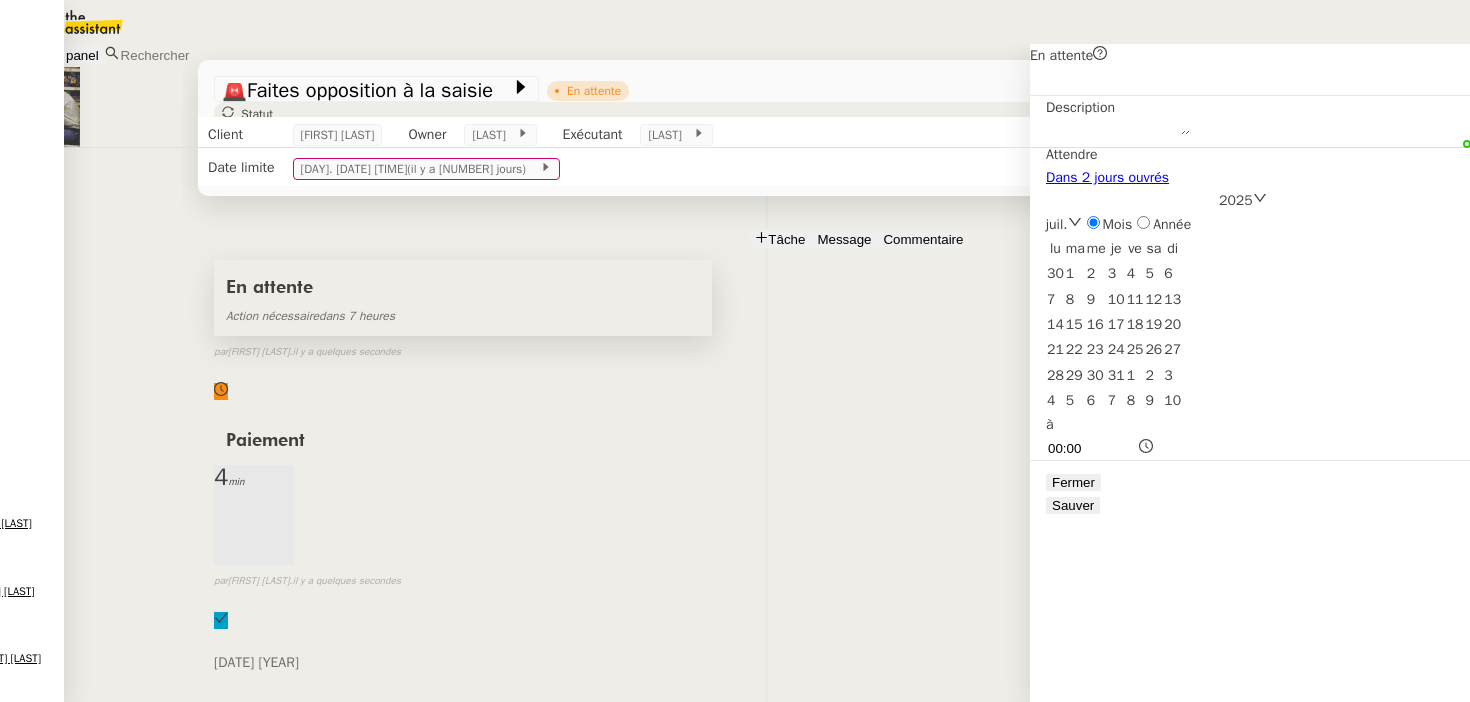 click on "En attente Action nécessaire  dans 7 heures  false par   Charles G.   il y a quelques secondes" at bounding box center (767, 331) 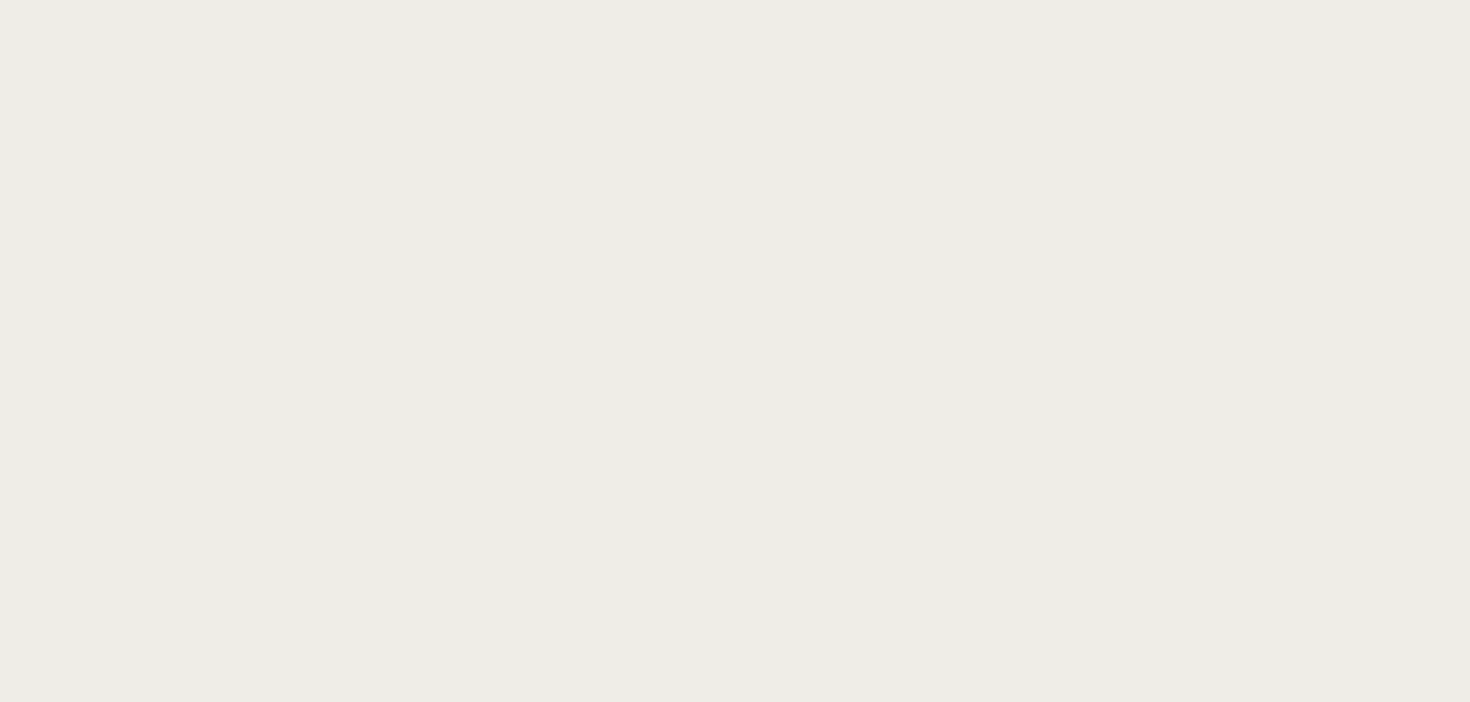 scroll, scrollTop: 0, scrollLeft: 0, axis: both 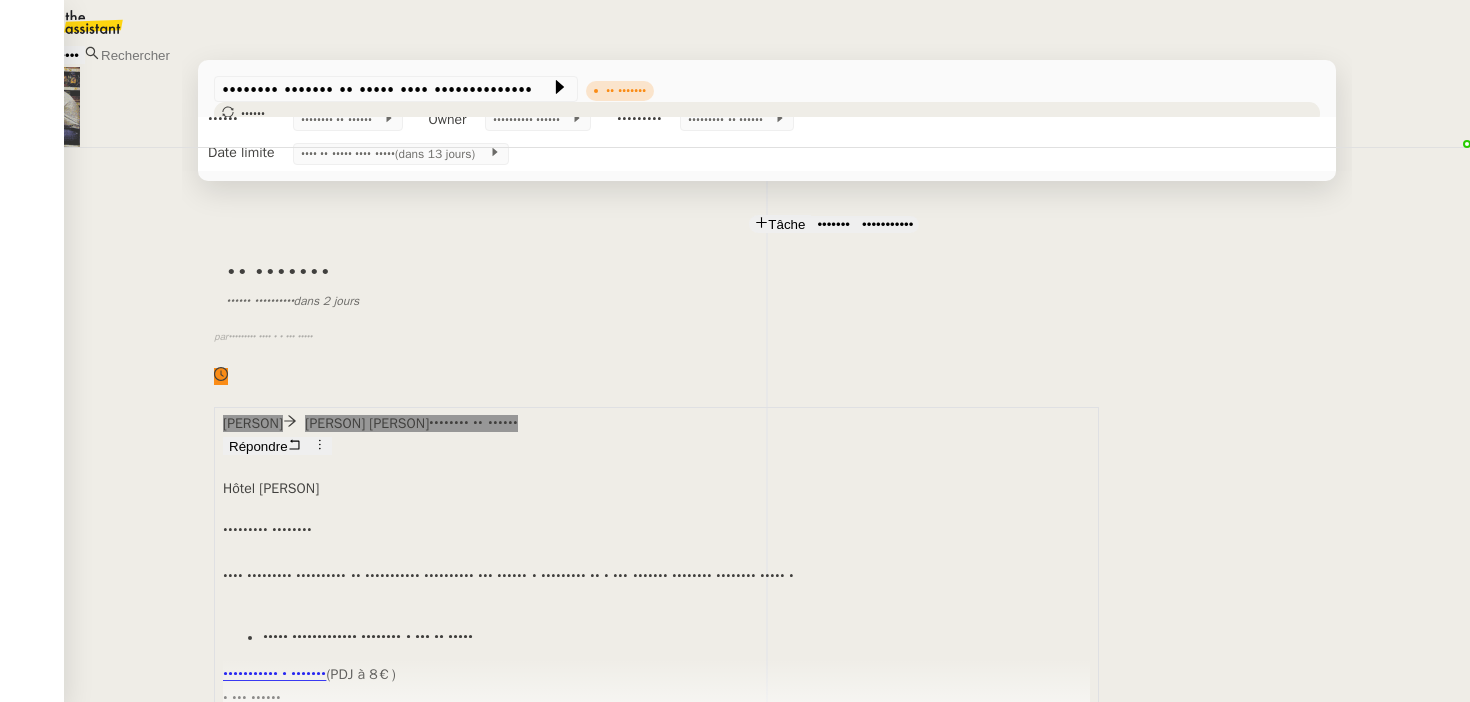 click on "Tâche" at bounding box center [786, 224] 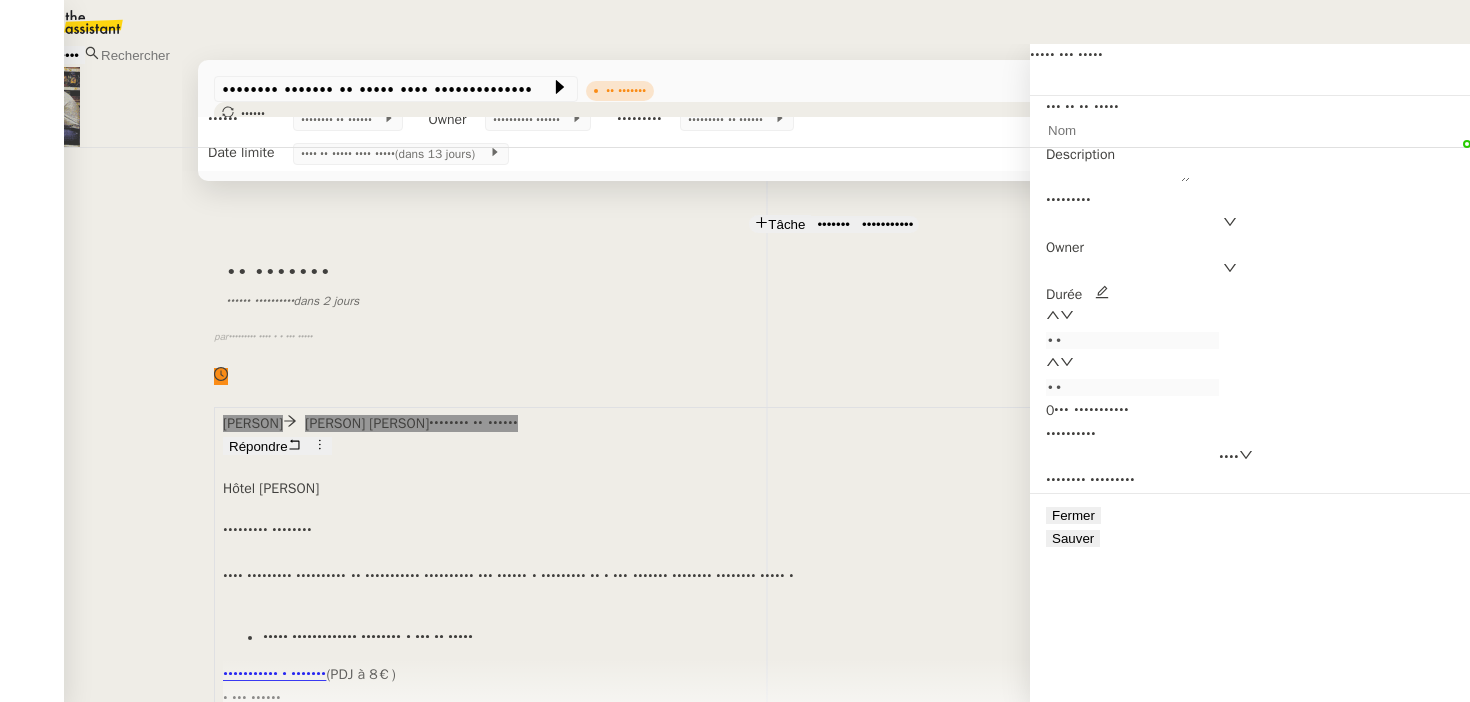 type 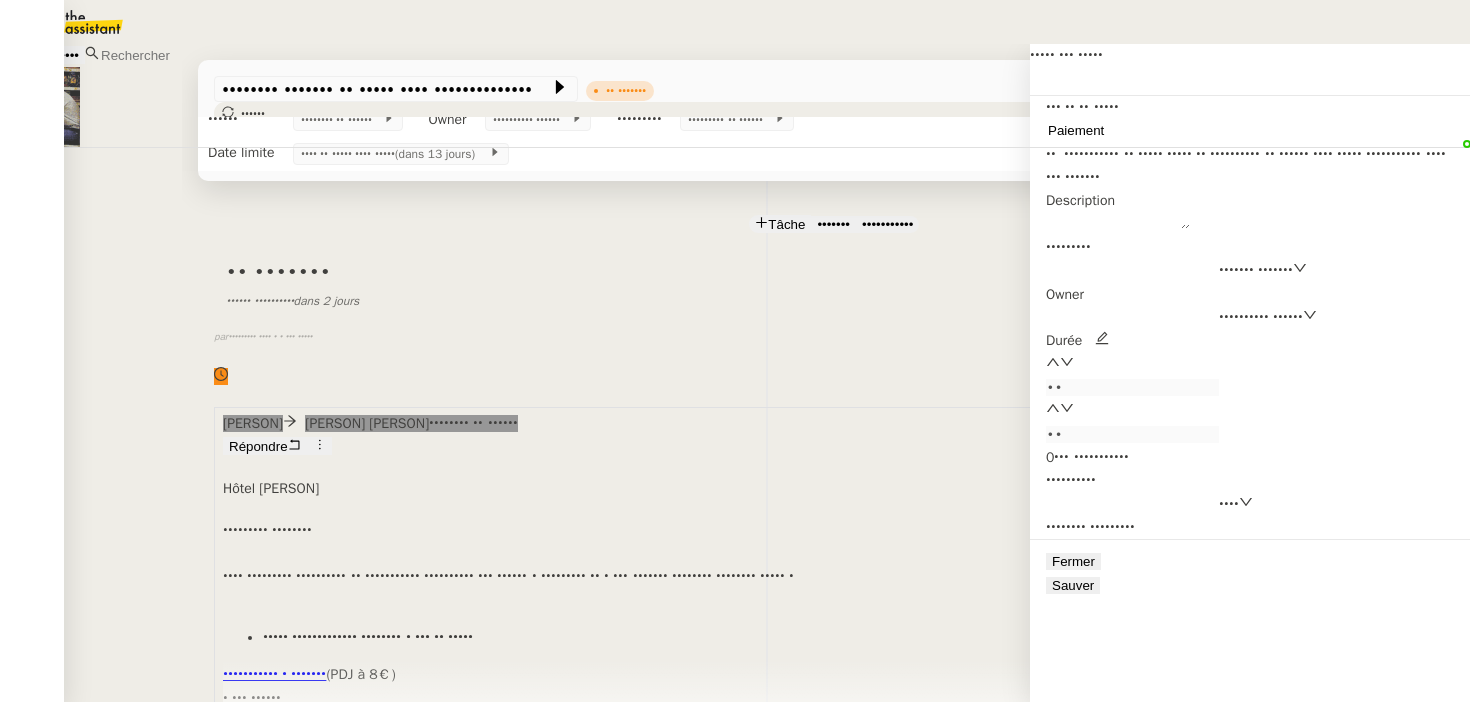 type on "Paiement" 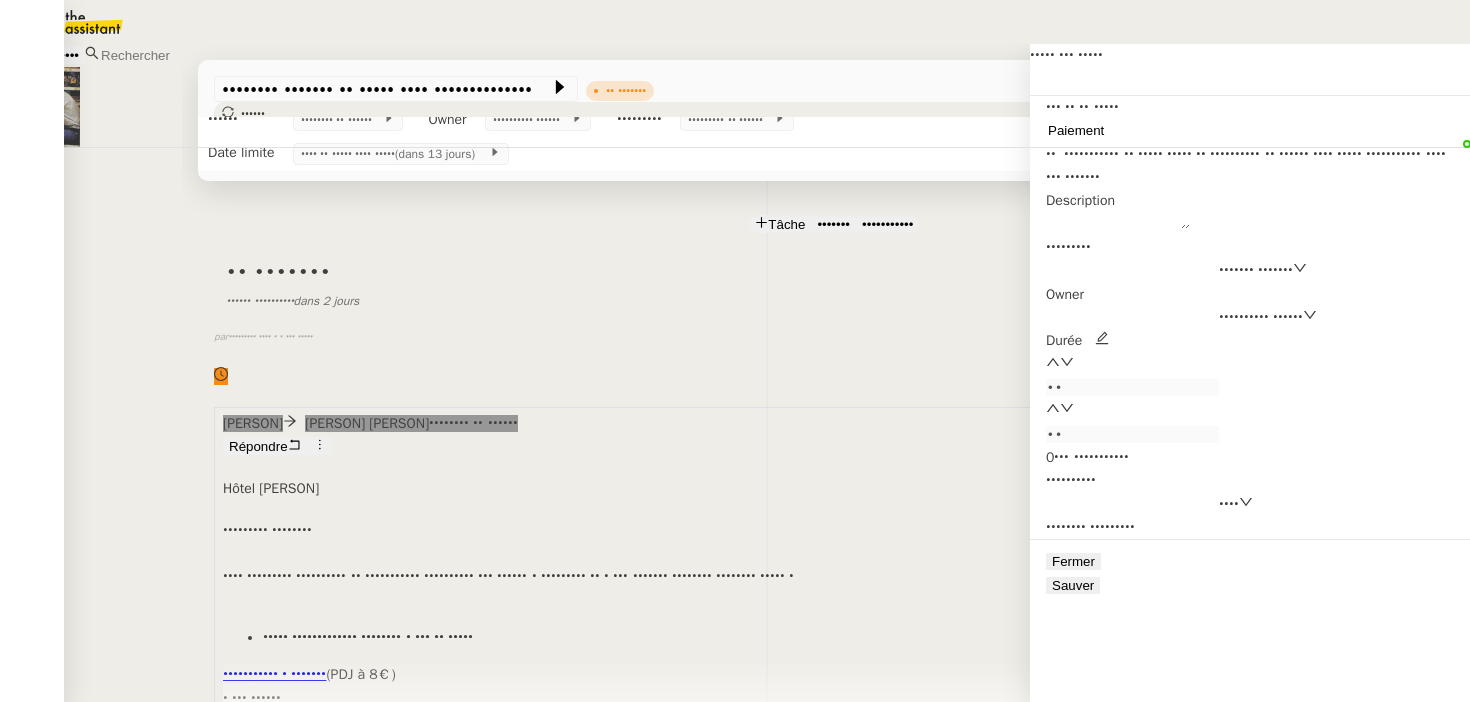 click at bounding box center [1102, 338] 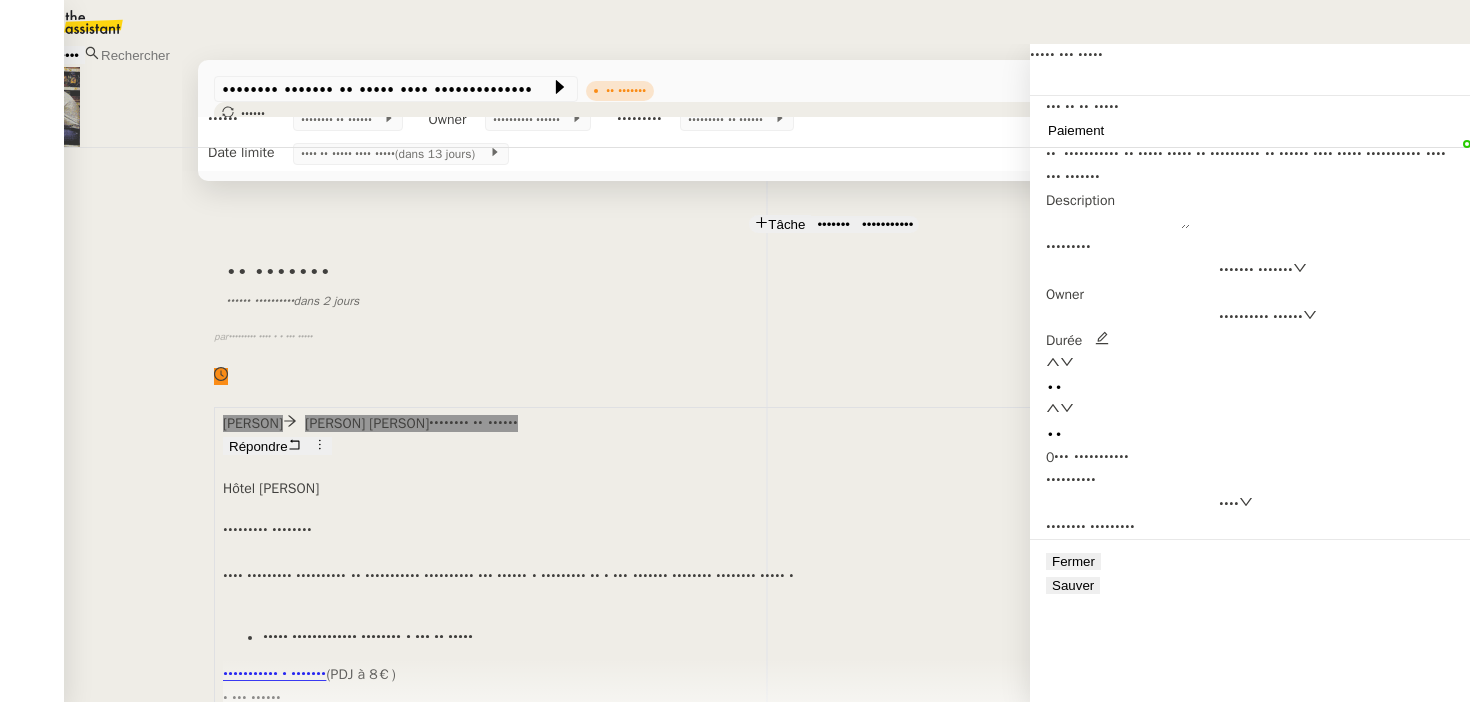 click at bounding box center (1053, 362) 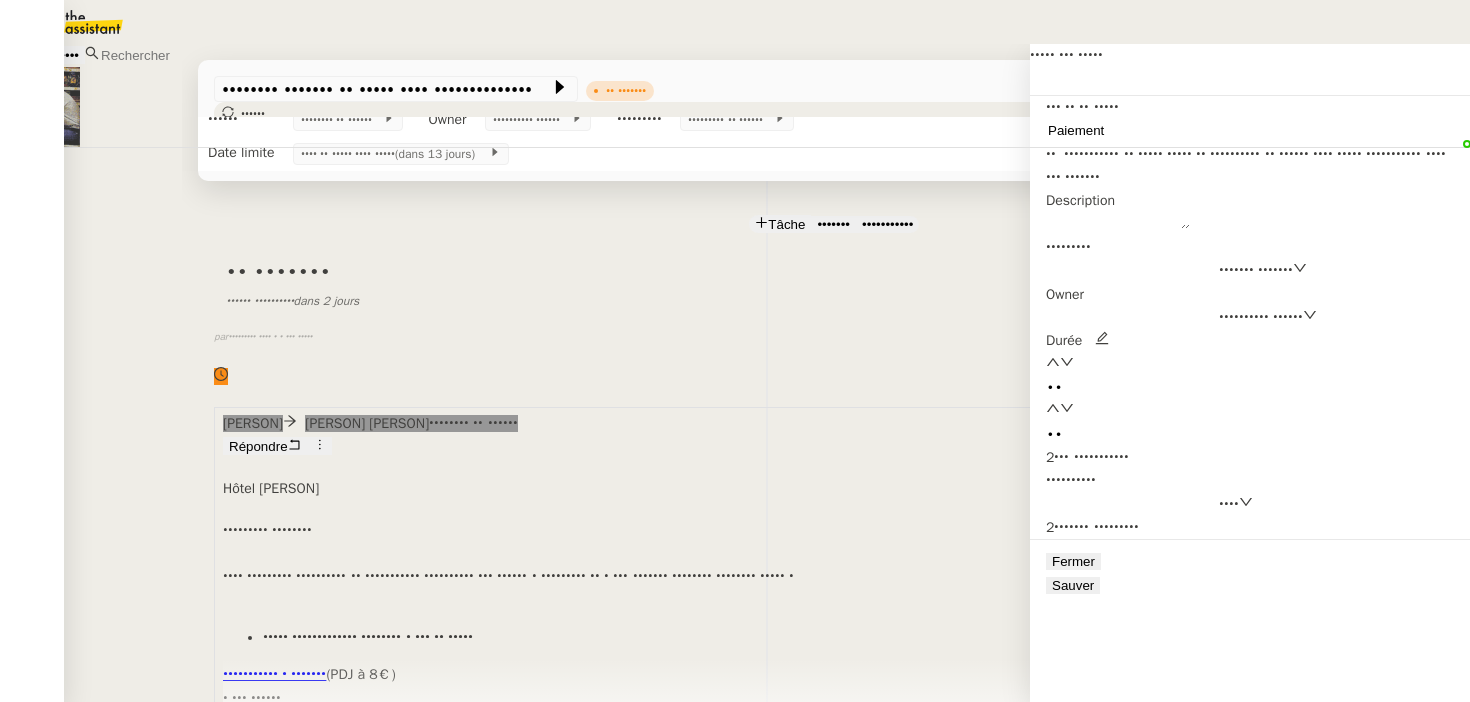 click at bounding box center (1053, 362) 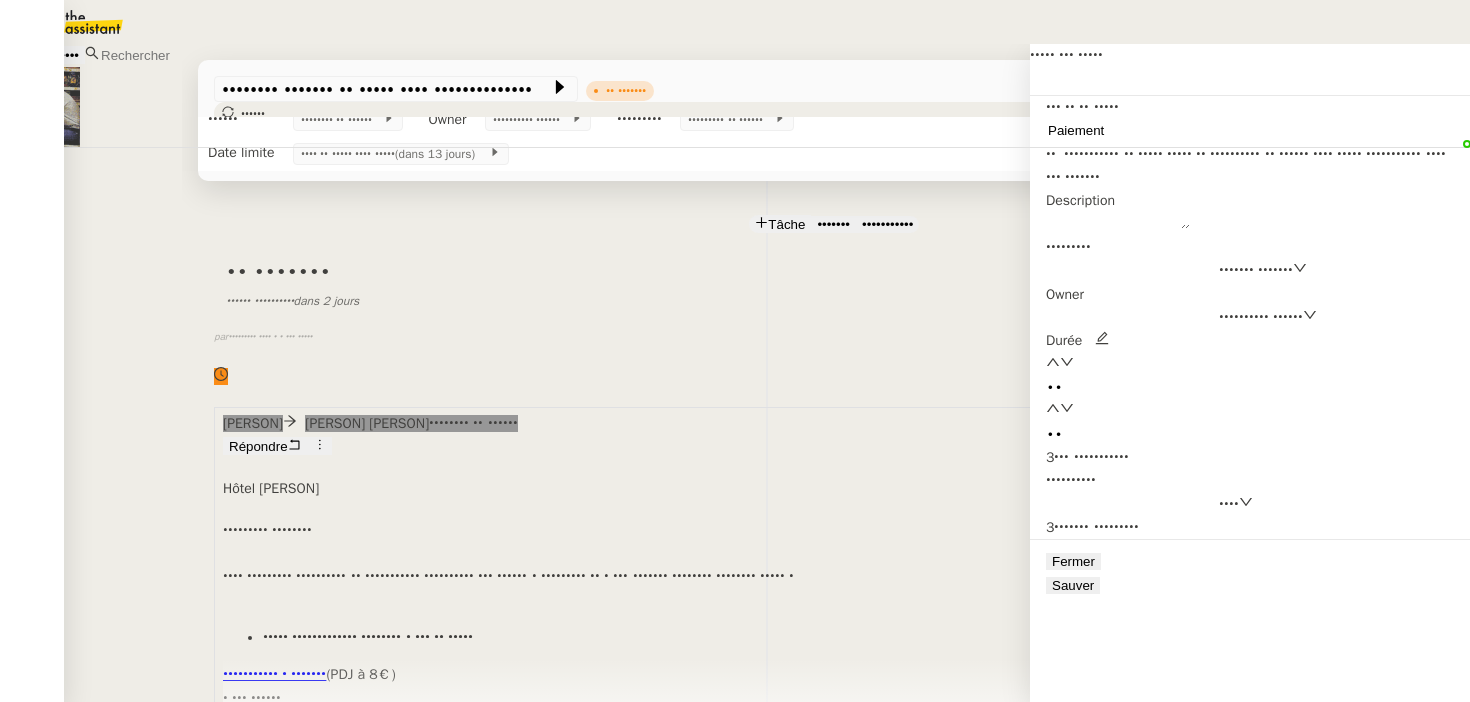 click at bounding box center [1053, 362] 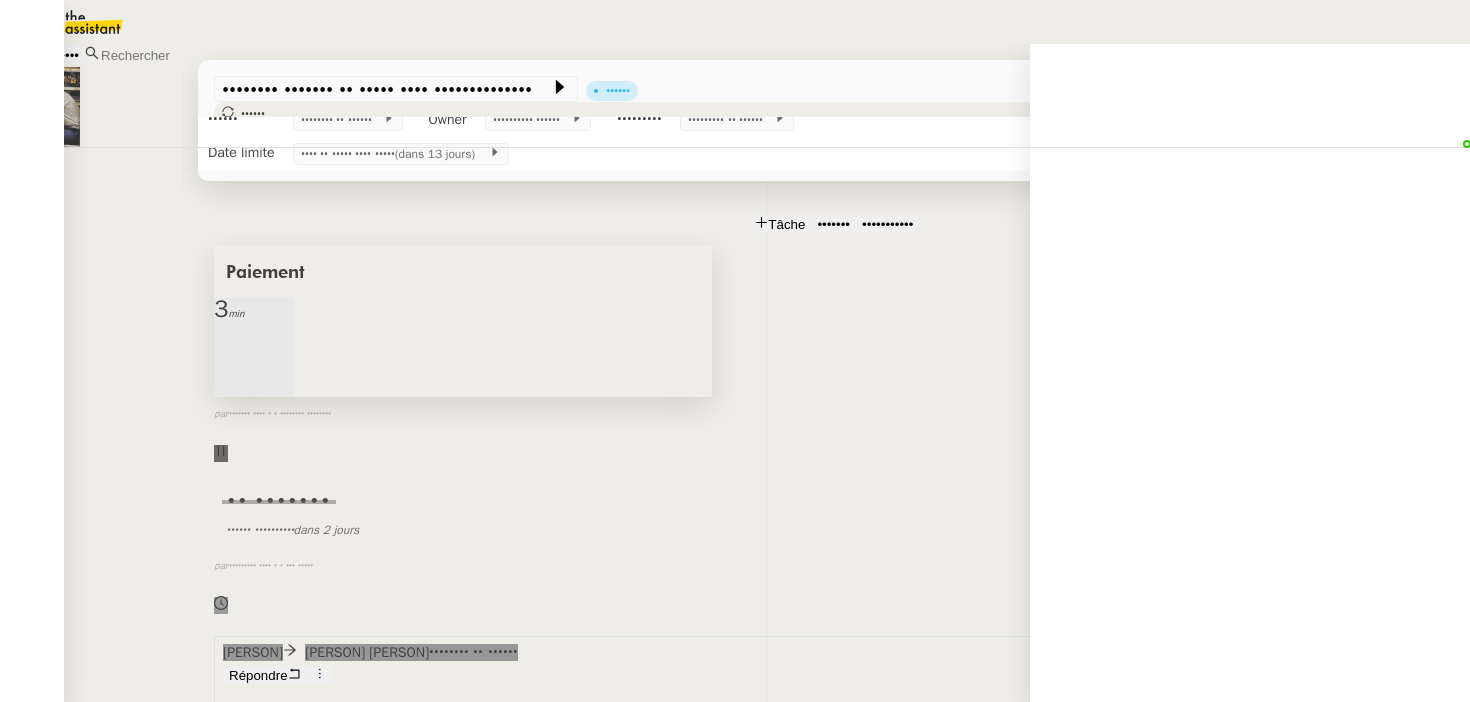 click at bounding box center [274, 323] 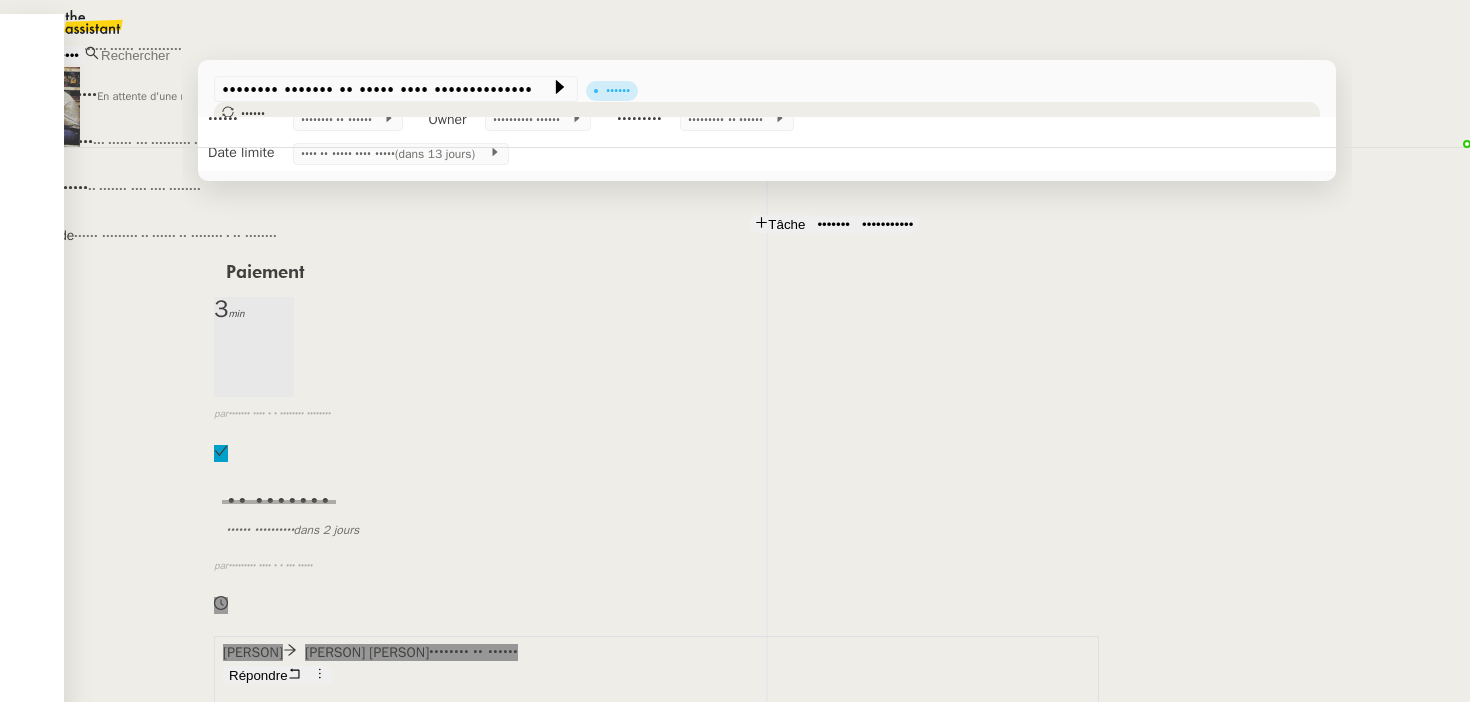 click on "••••••" at bounding box center (253, 114) 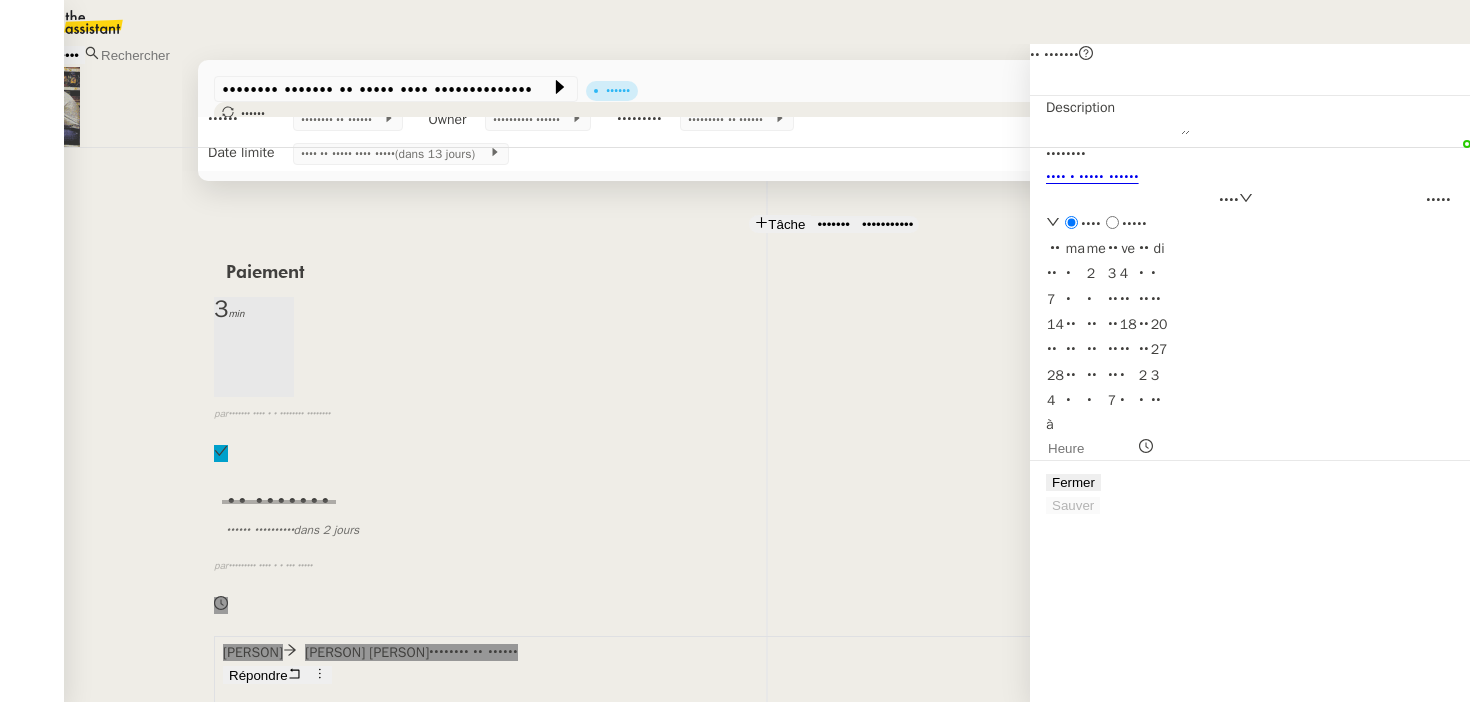 click on "•••• • ••••• ••••••" at bounding box center (1092, 177) 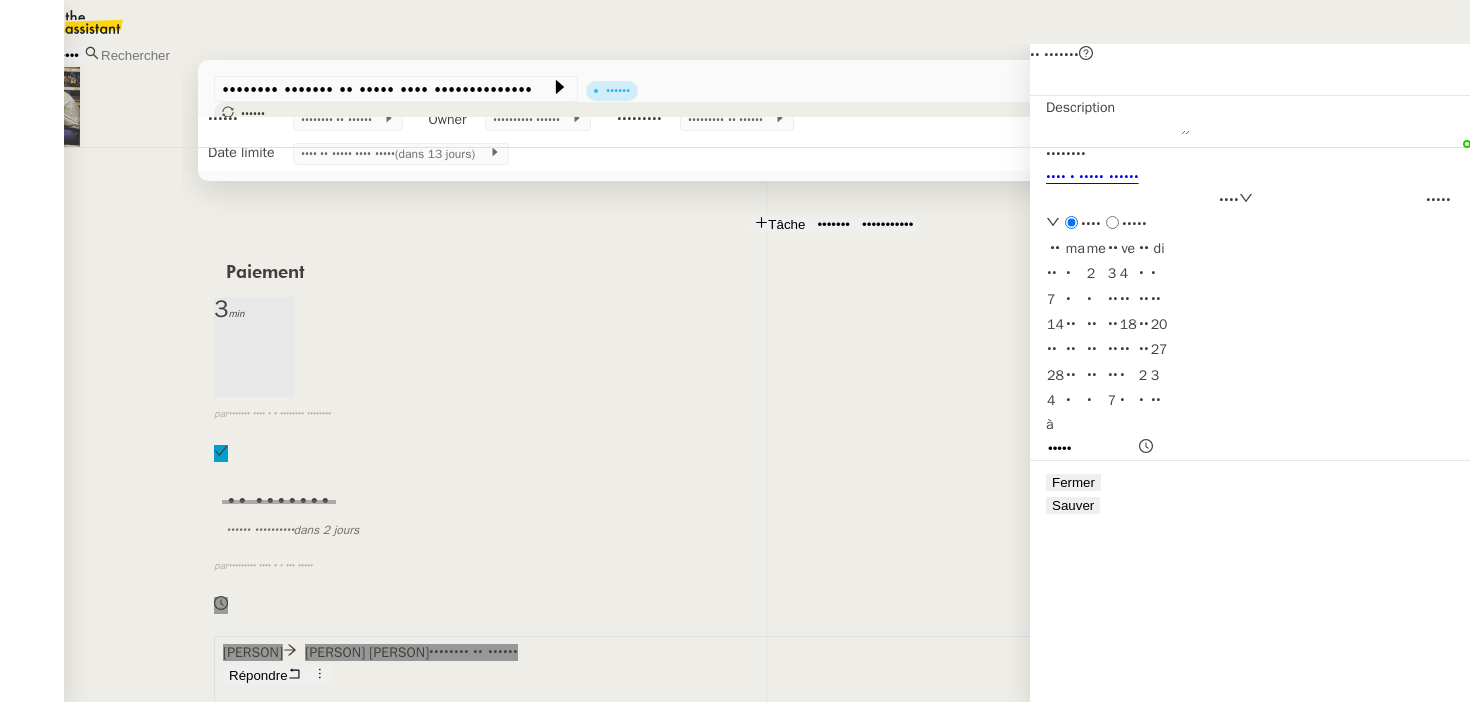 click on "Sauver" at bounding box center [1073, 505] 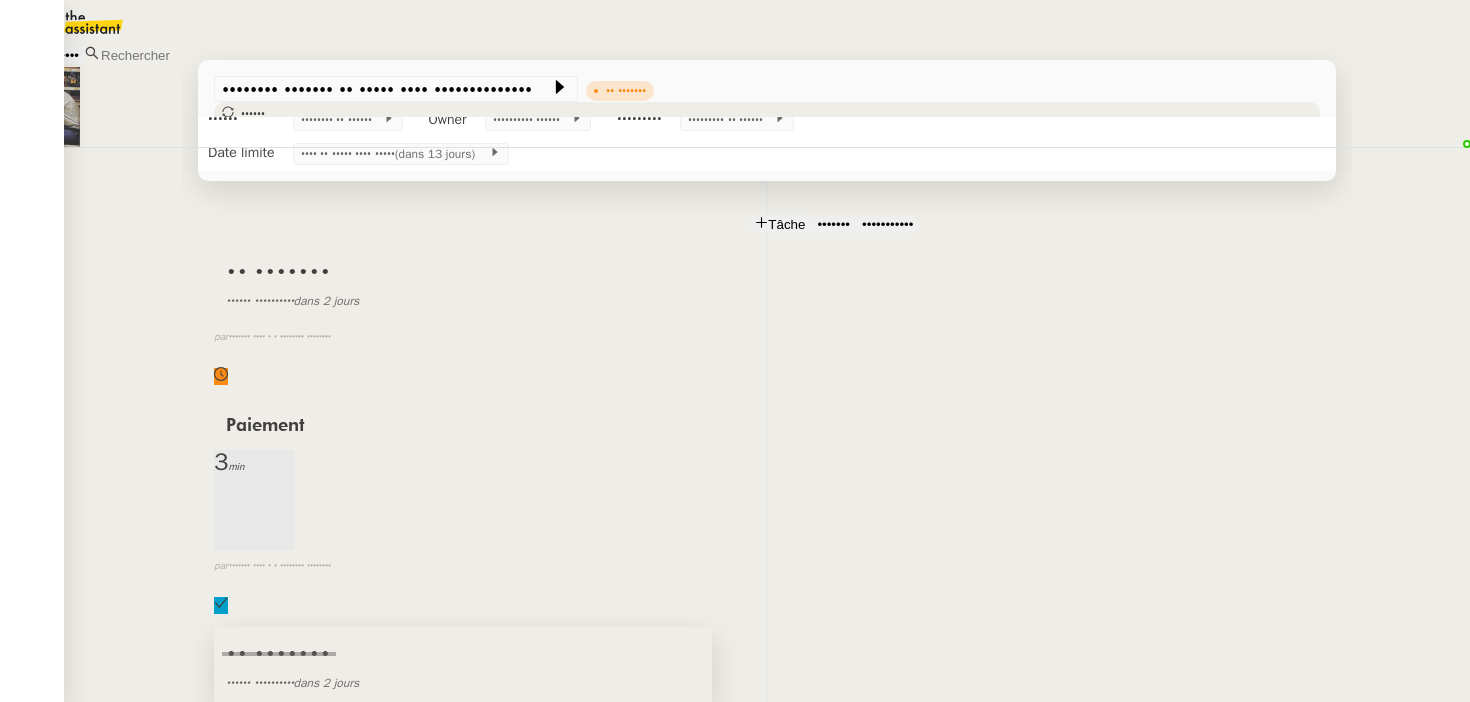 click on "•• •••••••" at bounding box center [463, 655] 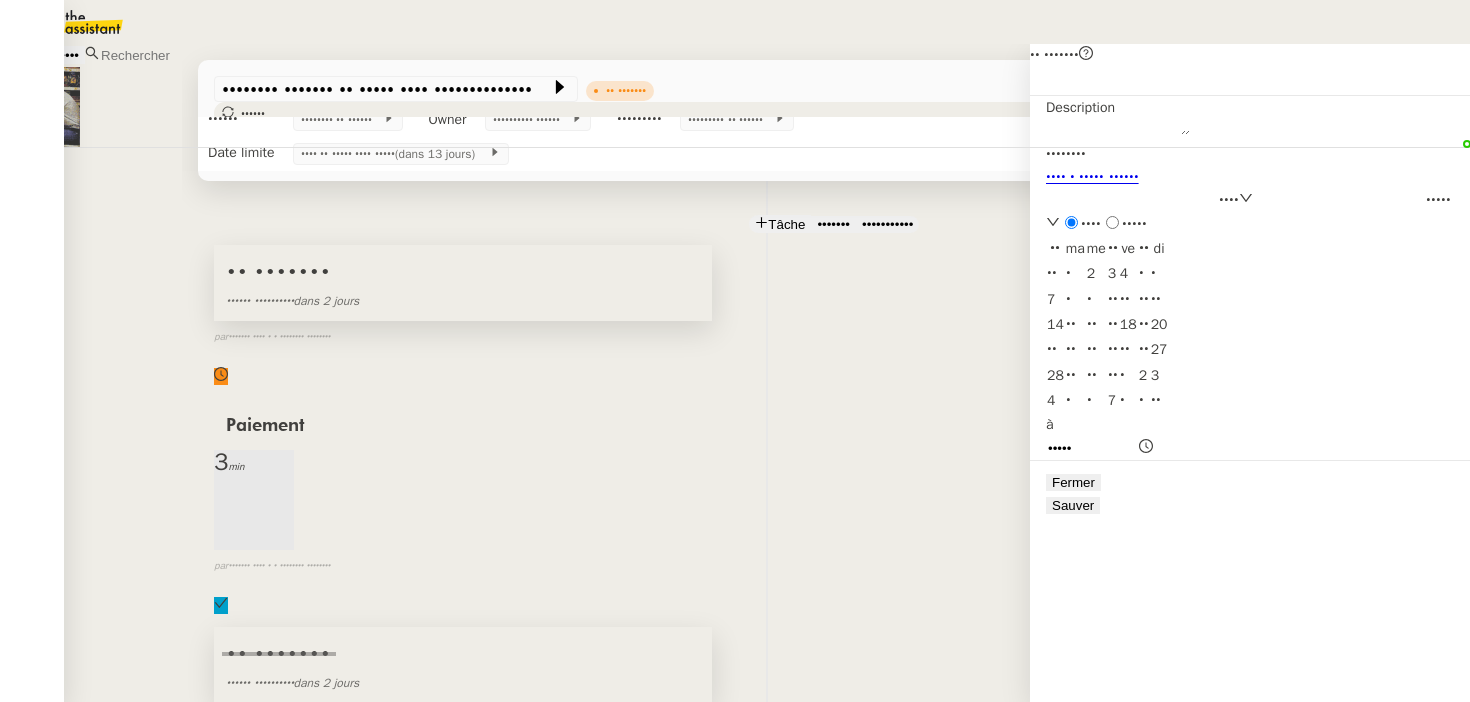 click on "•• •••••••" at bounding box center (463, 273) 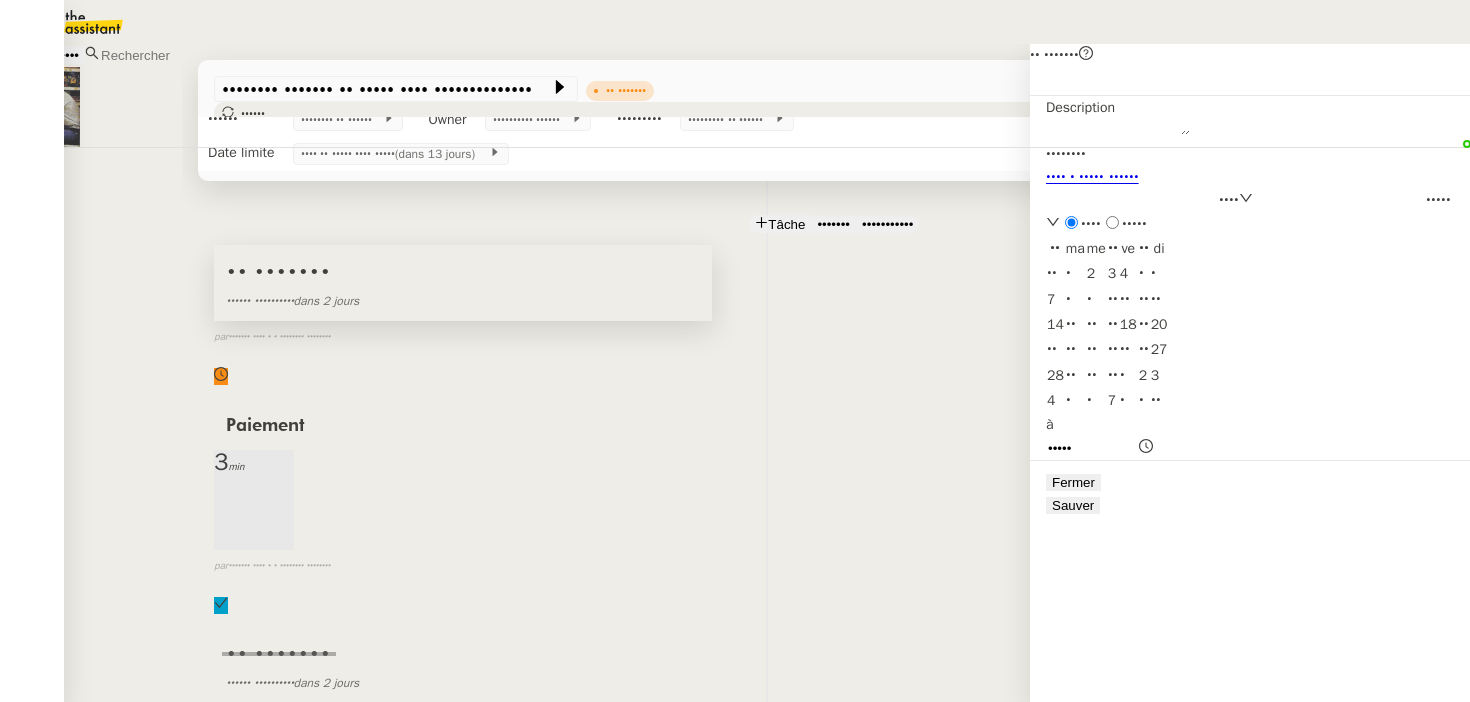 click on "•••••" at bounding box center (1092, 448) 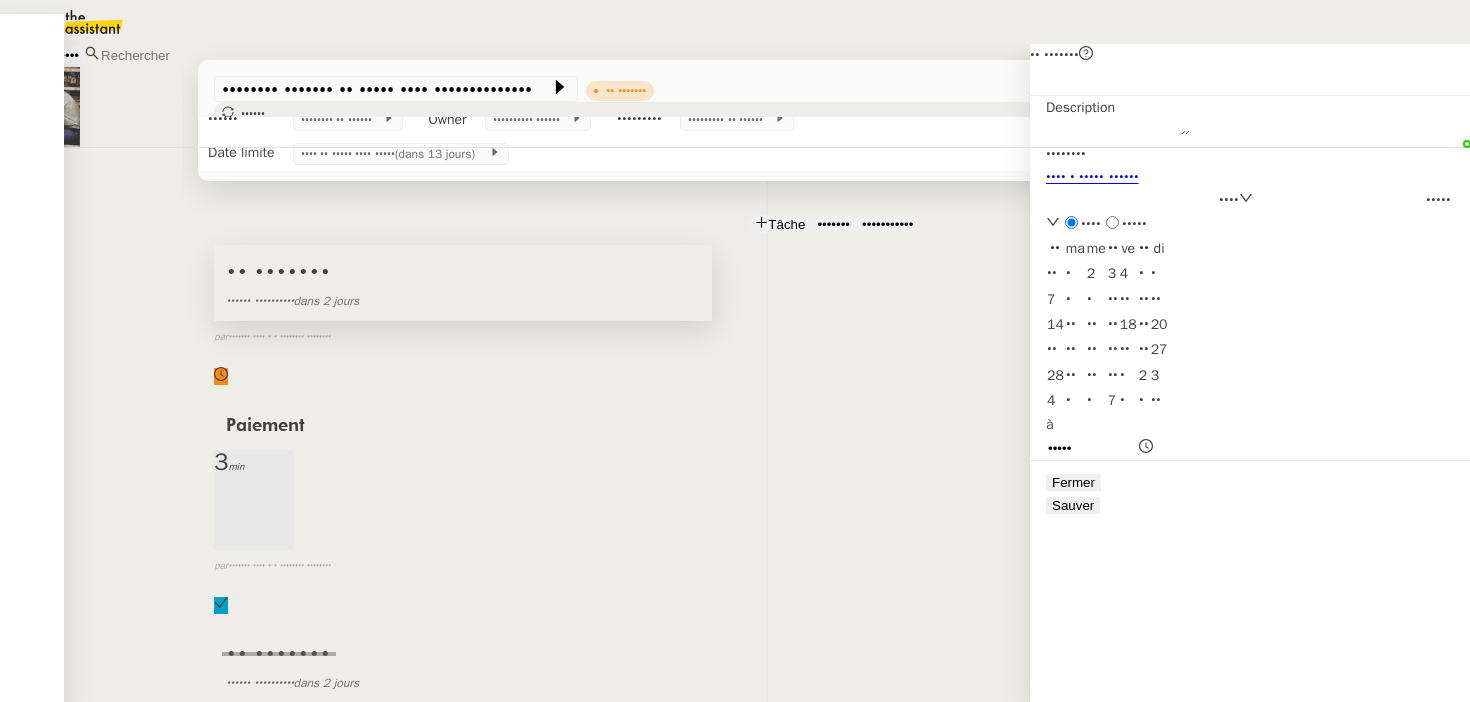 scroll, scrollTop: 168, scrollLeft: 0, axis: vertical 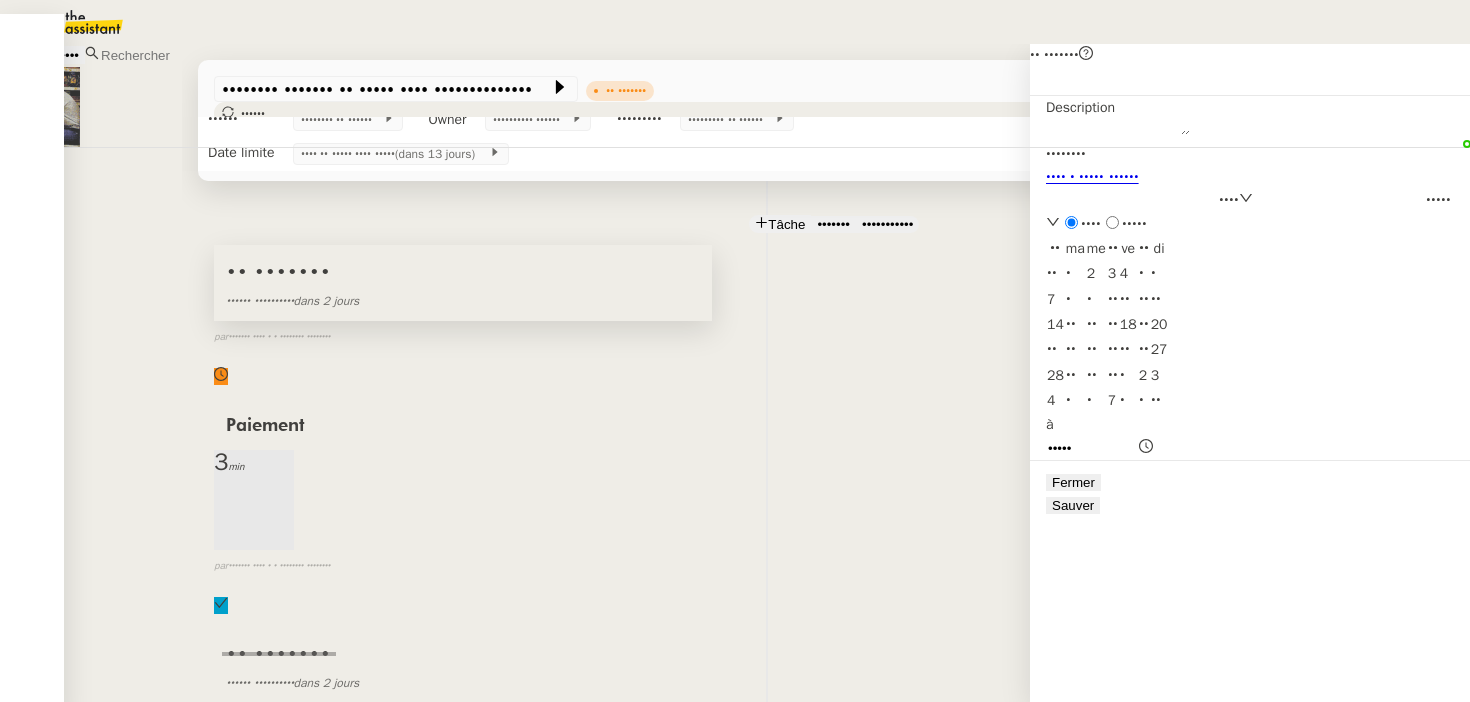 click on "••••••••••• •••••••• •••• • ••••• ••••••    •••• ••••• •••• •••••  ••   ••   ••   ••   ••   ••   ••  •• • • • • • • • • • •• •• •• •• •• •• •• •• •• •• •• •• •• •• •• •• •• •• •• •• •• •• • • • • • • • • • •• •     •••••" at bounding box center (1250, 278) 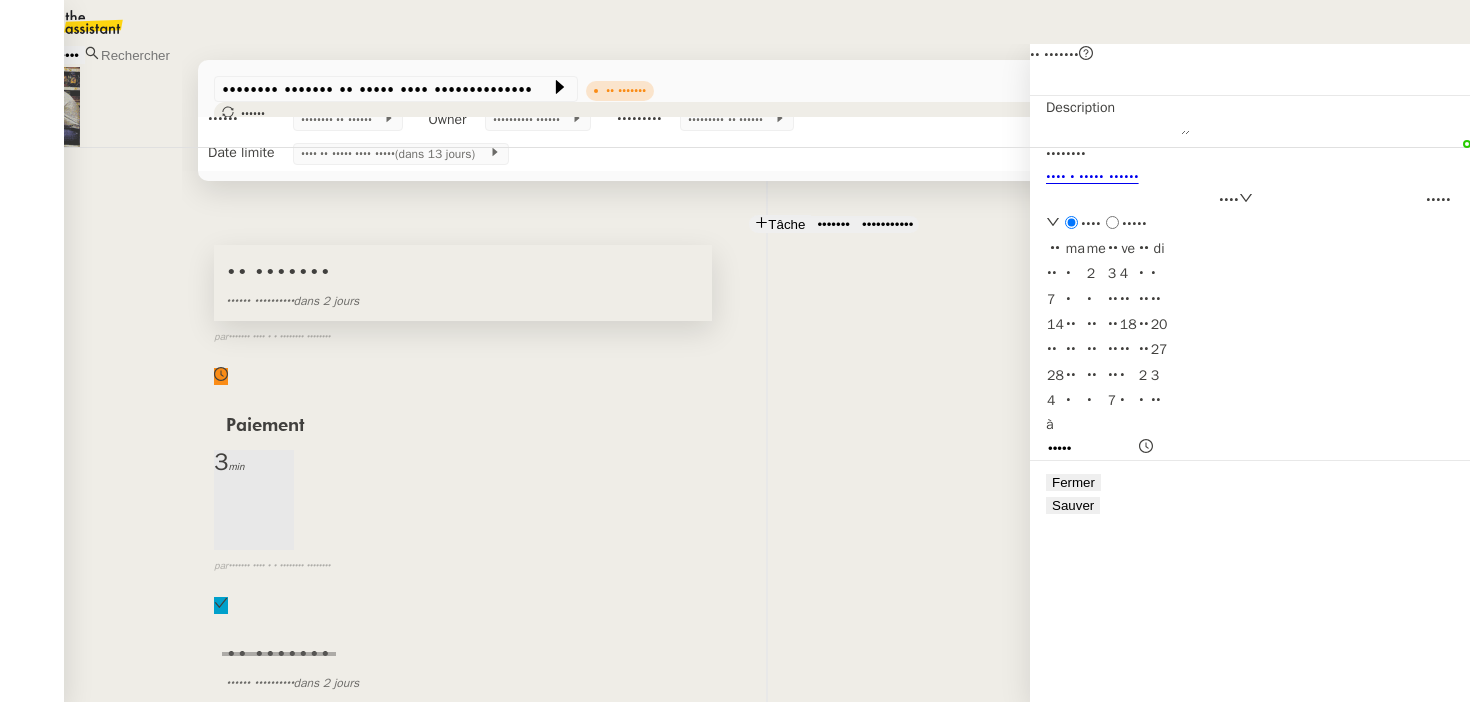 click on "Sauver" at bounding box center (1073, 505) 